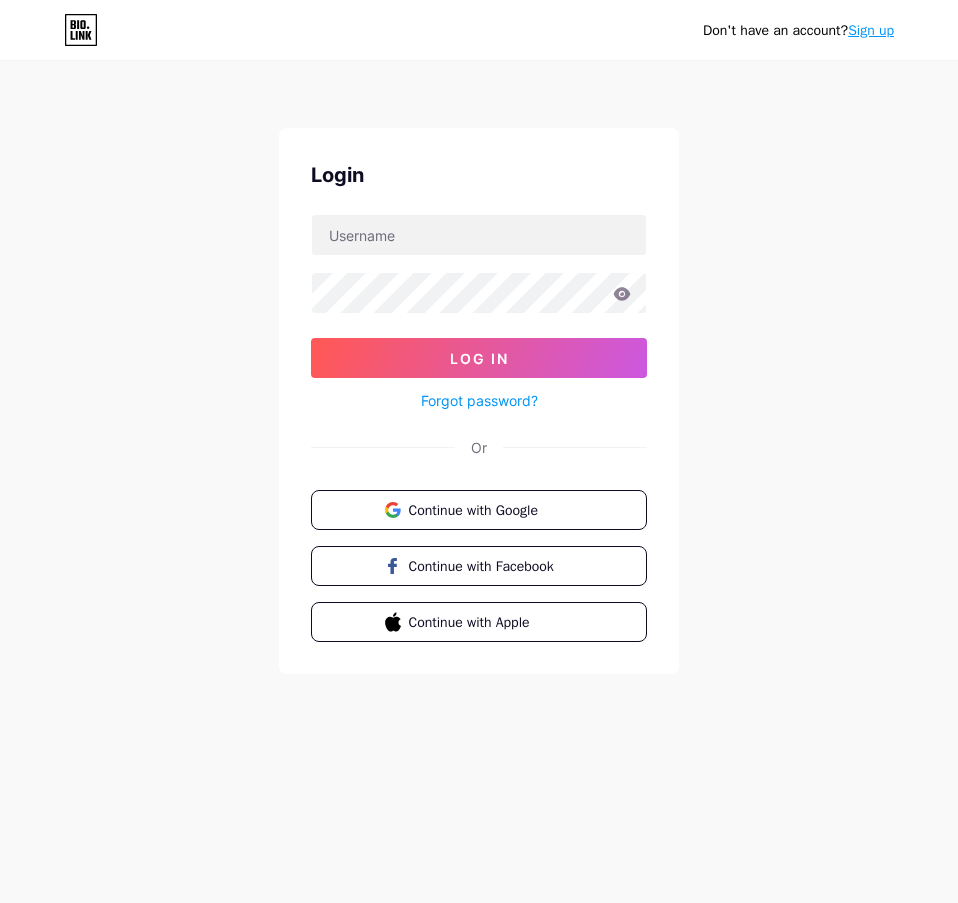 scroll, scrollTop: 0, scrollLeft: 0, axis: both 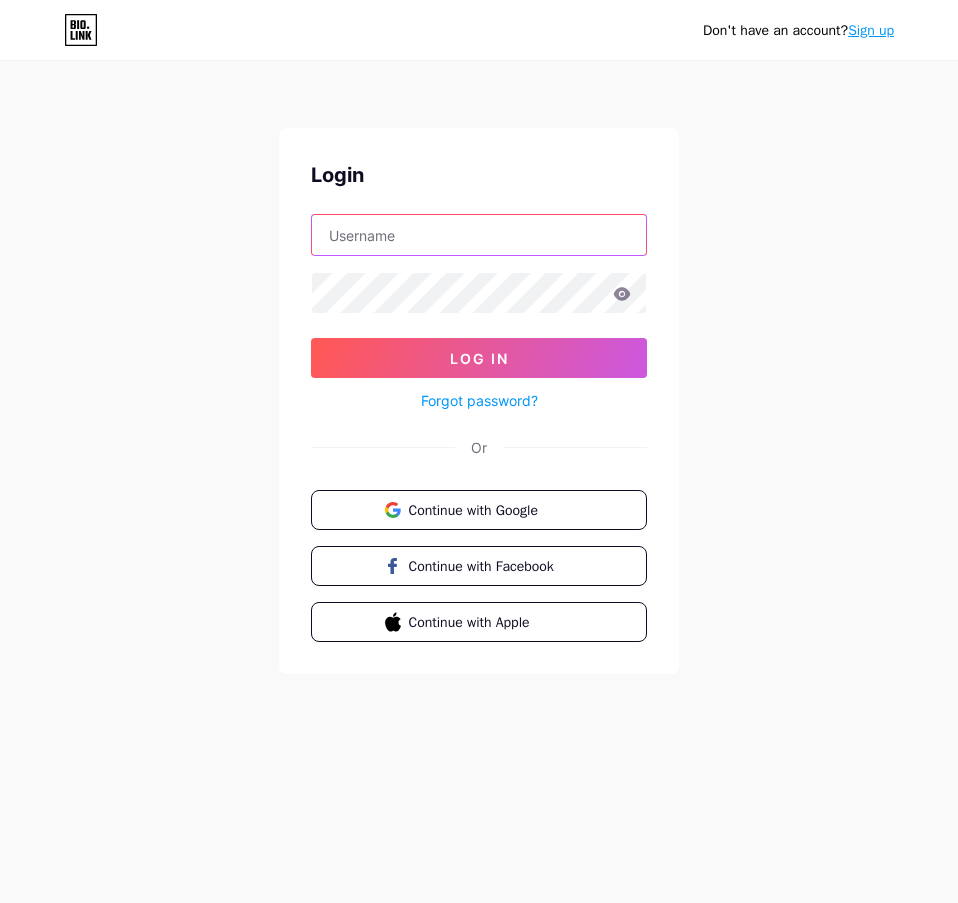 click at bounding box center (479, 235) 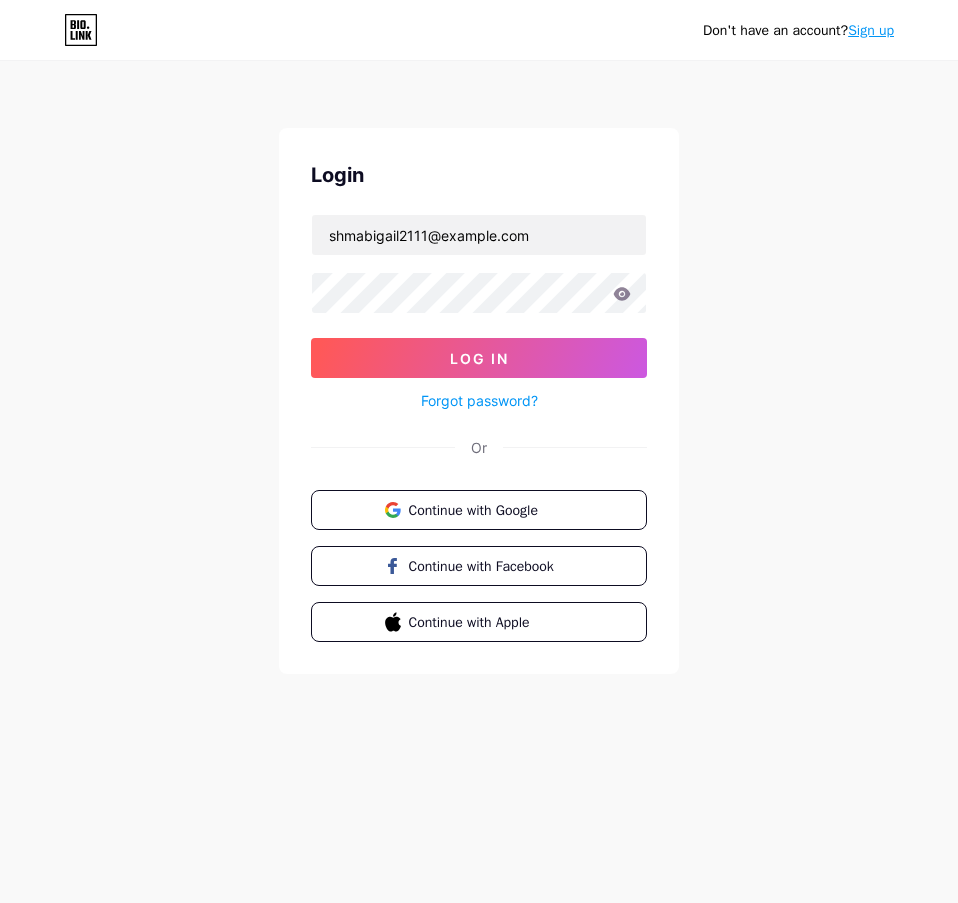 click on "Login     shmabigail2111@example.com               Log In
Forgot password?
Or       Continue with Google     Continue with Facebook
Continue with Apple" at bounding box center [479, 401] 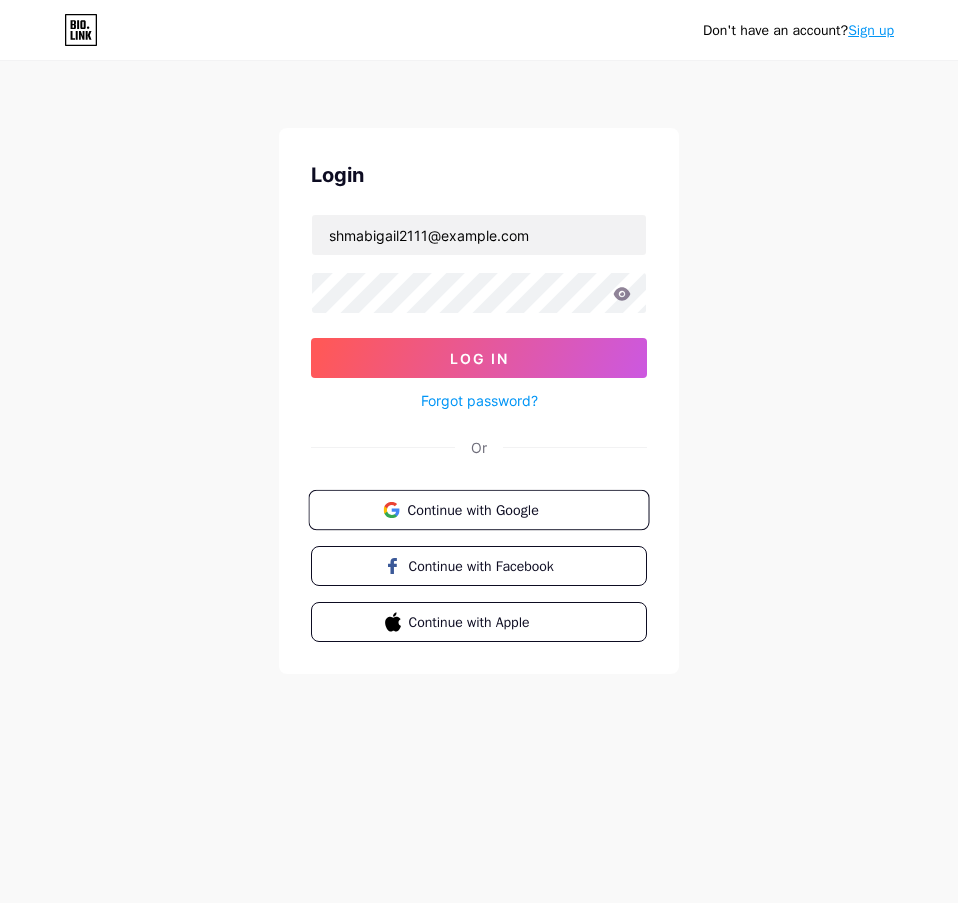 click on "Continue with Google" at bounding box center [490, 509] 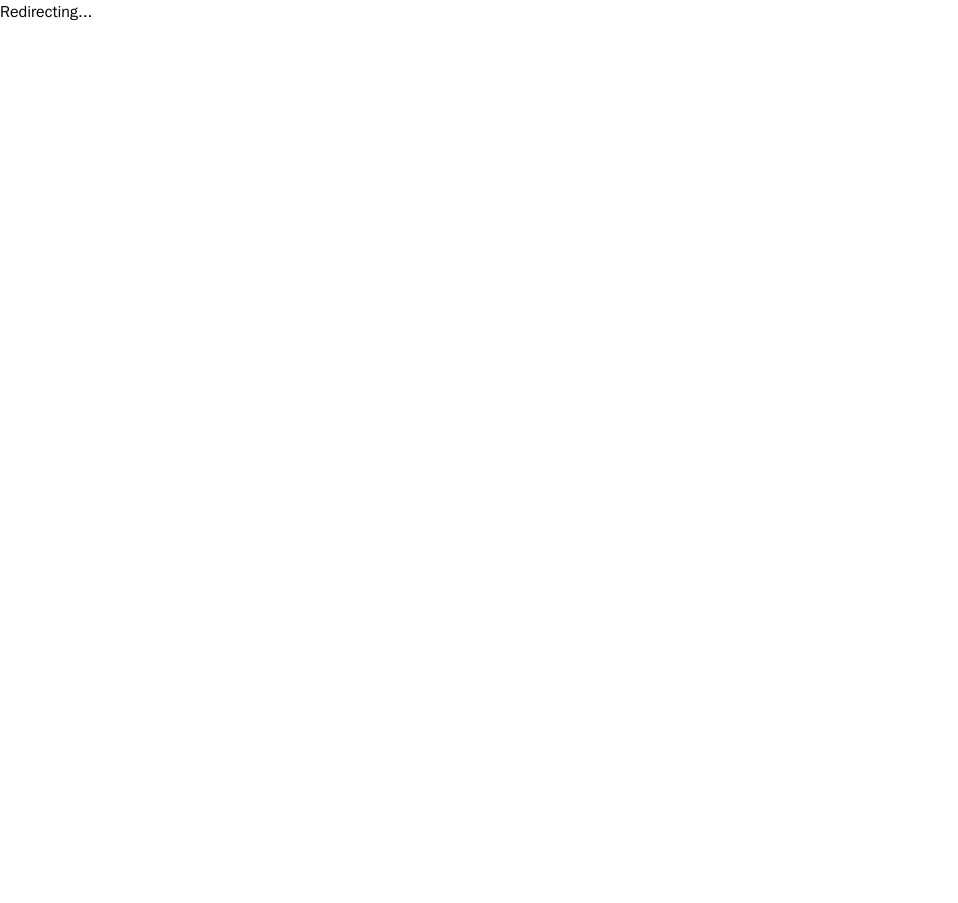 scroll, scrollTop: 0, scrollLeft: 0, axis: both 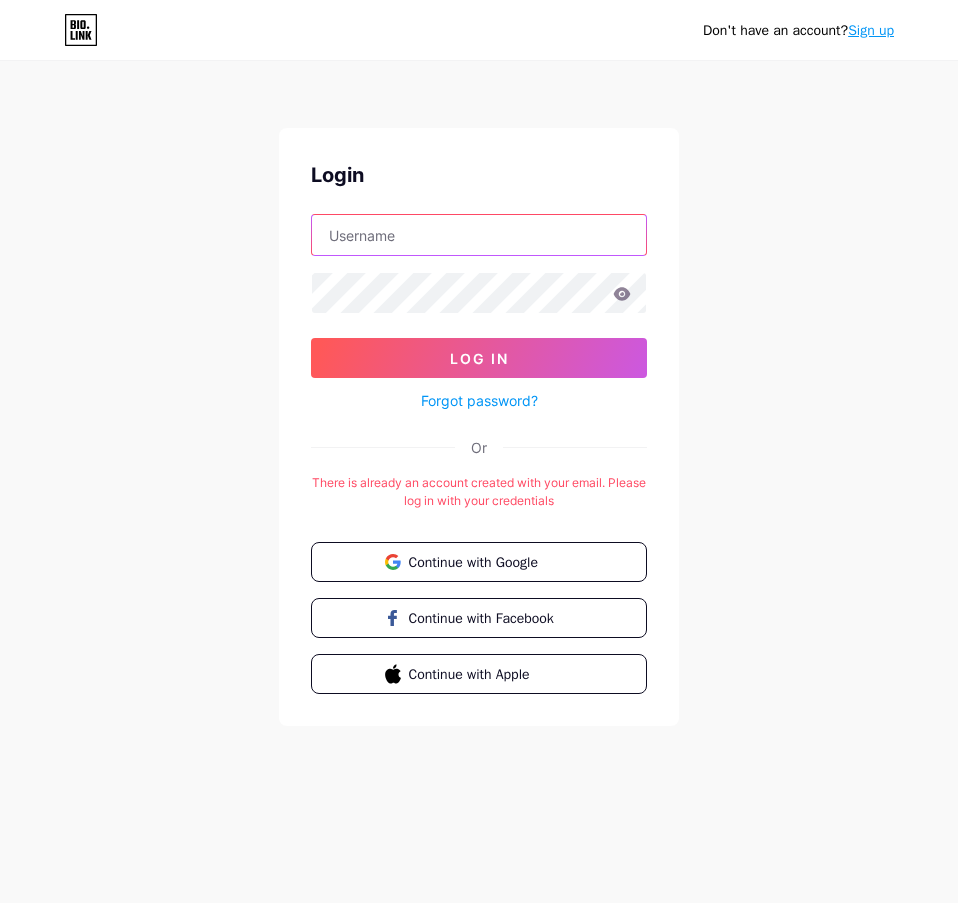 click at bounding box center (479, 235) 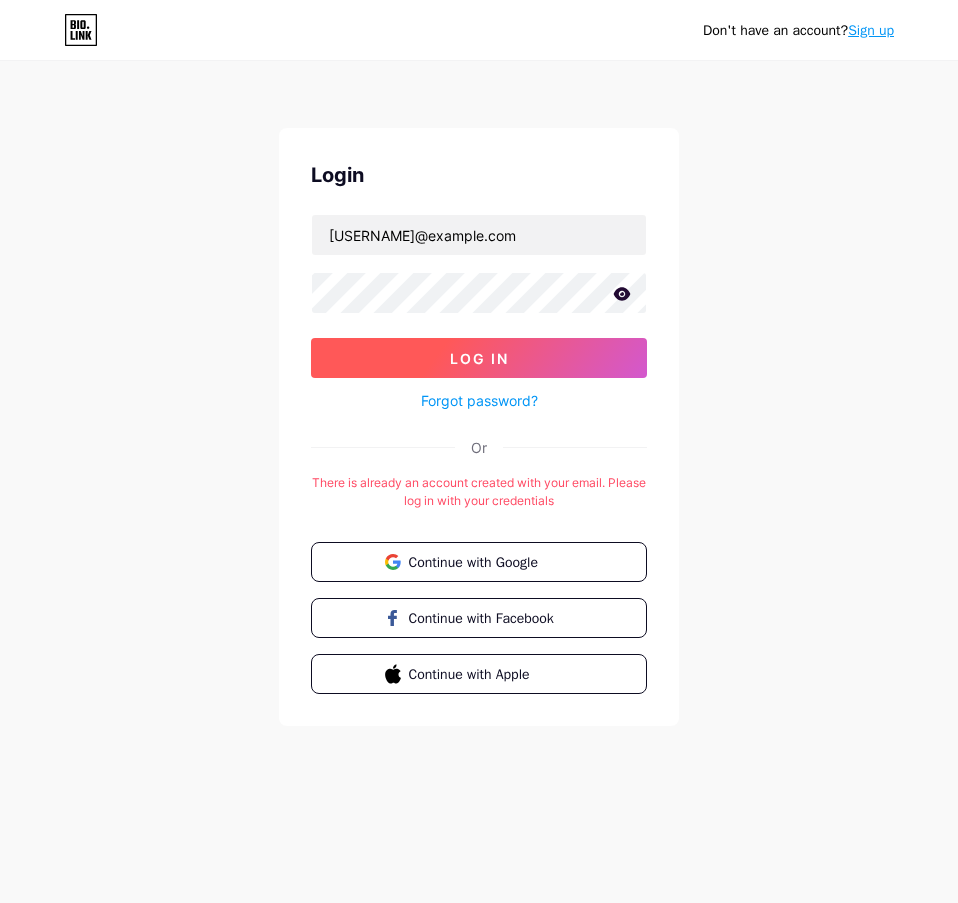 click on "Log In" at bounding box center (479, 358) 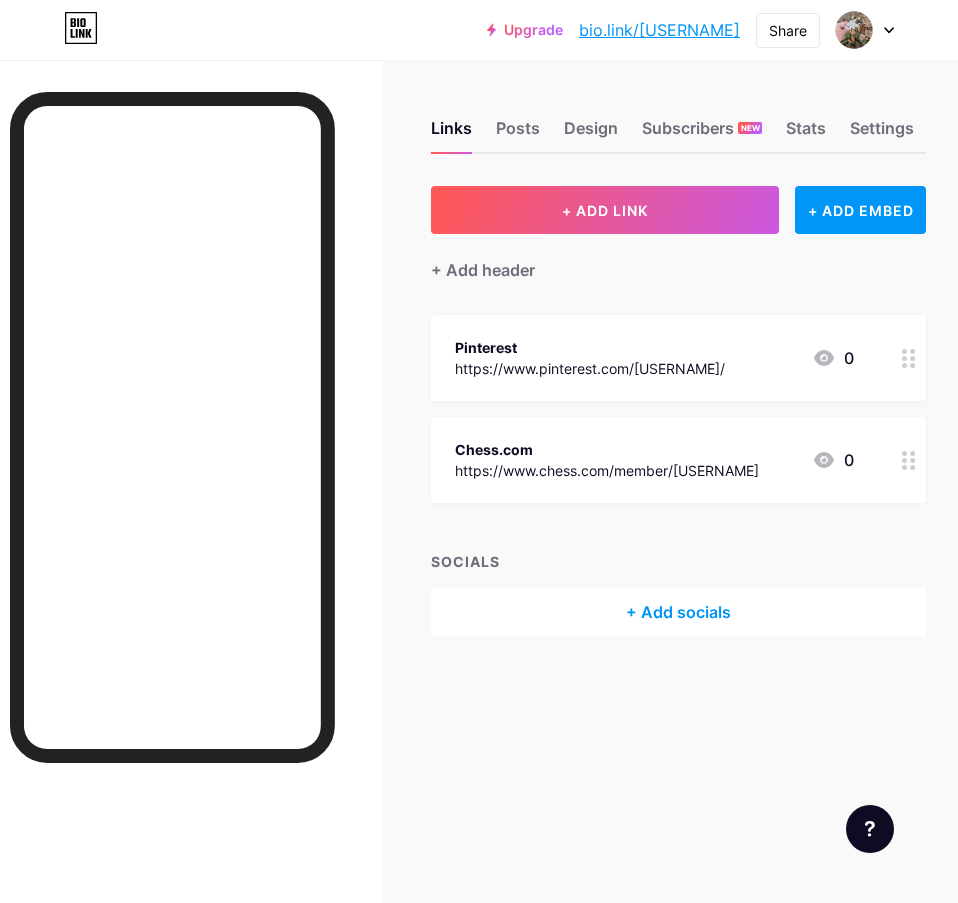 click on "+ Add socials" at bounding box center [678, 612] 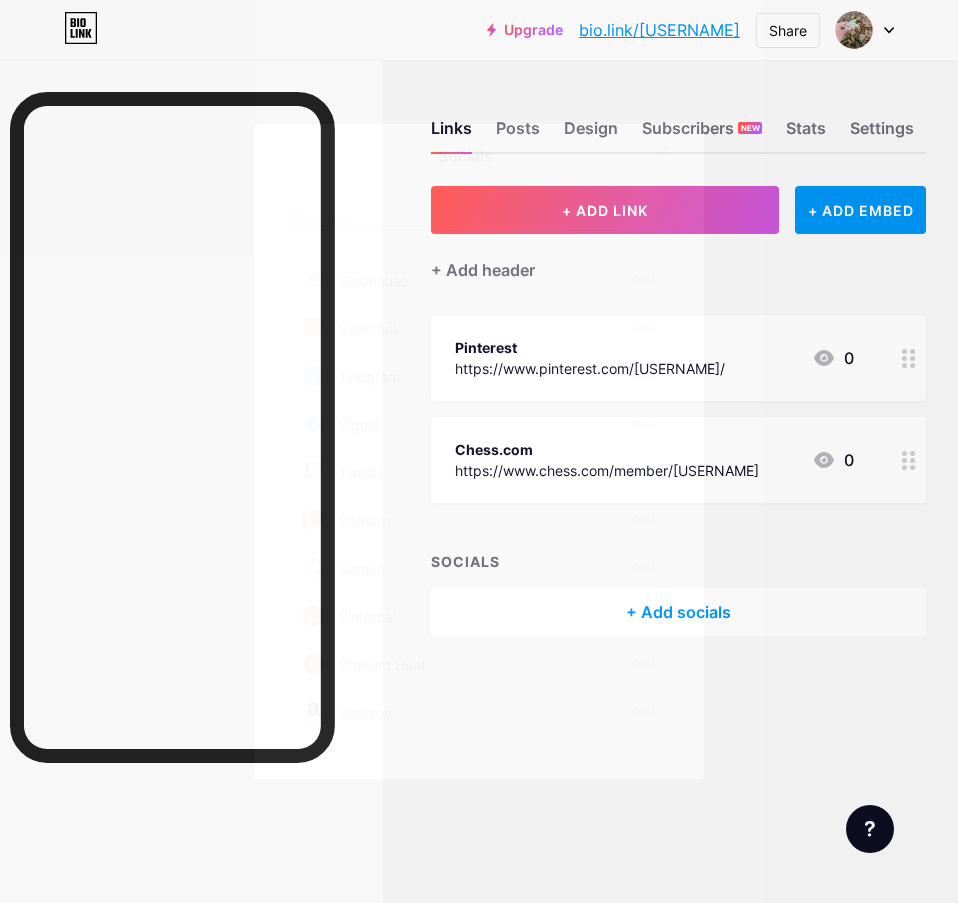 scroll, scrollTop: 800, scrollLeft: 0, axis: vertical 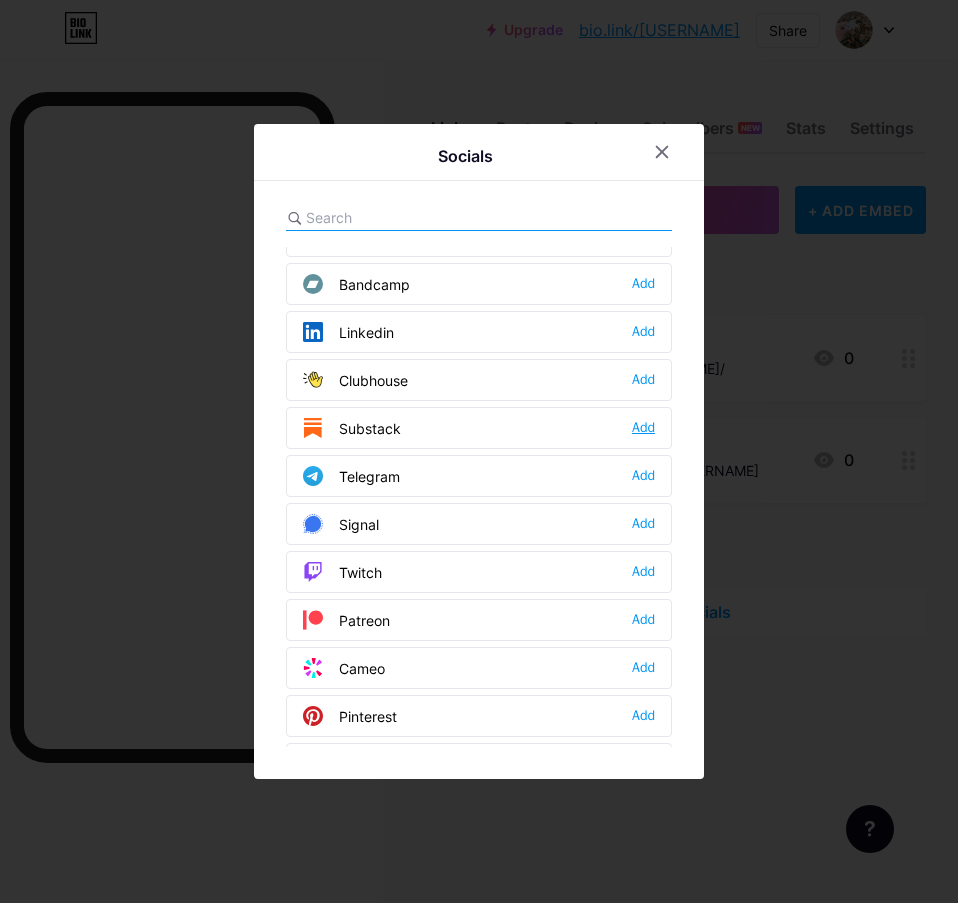 click on "Add" at bounding box center [643, 428] 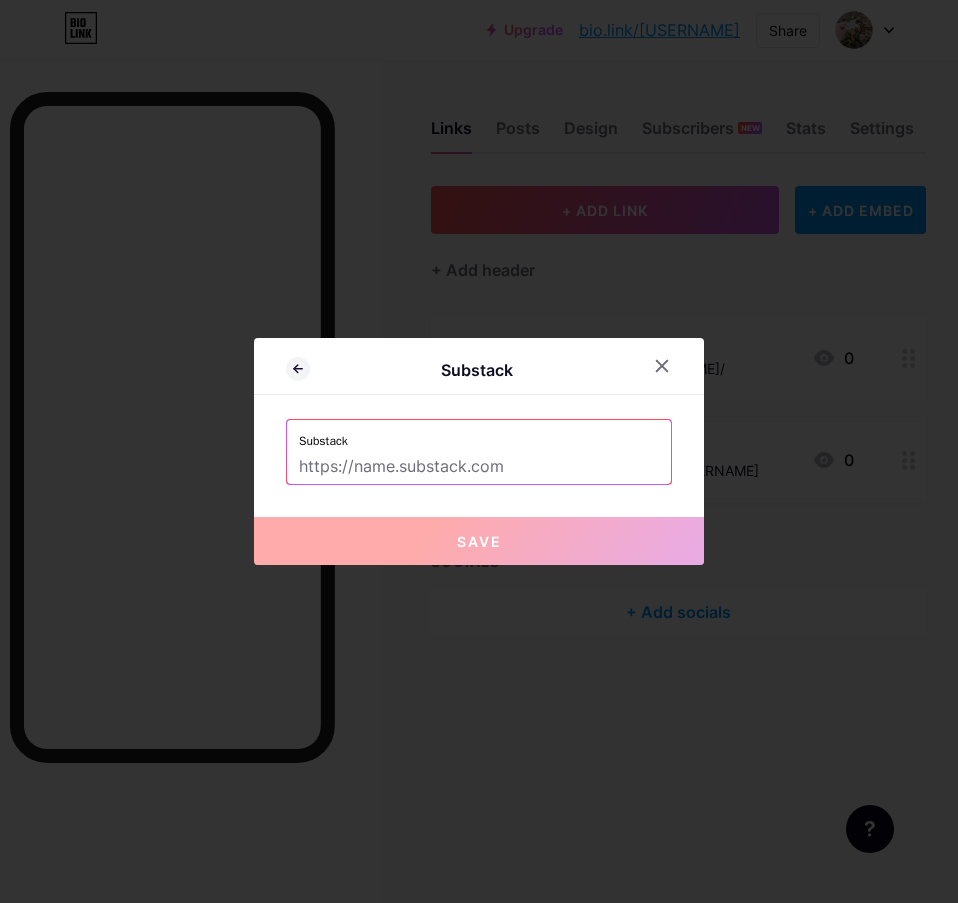 click at bounding box center [479, 467] 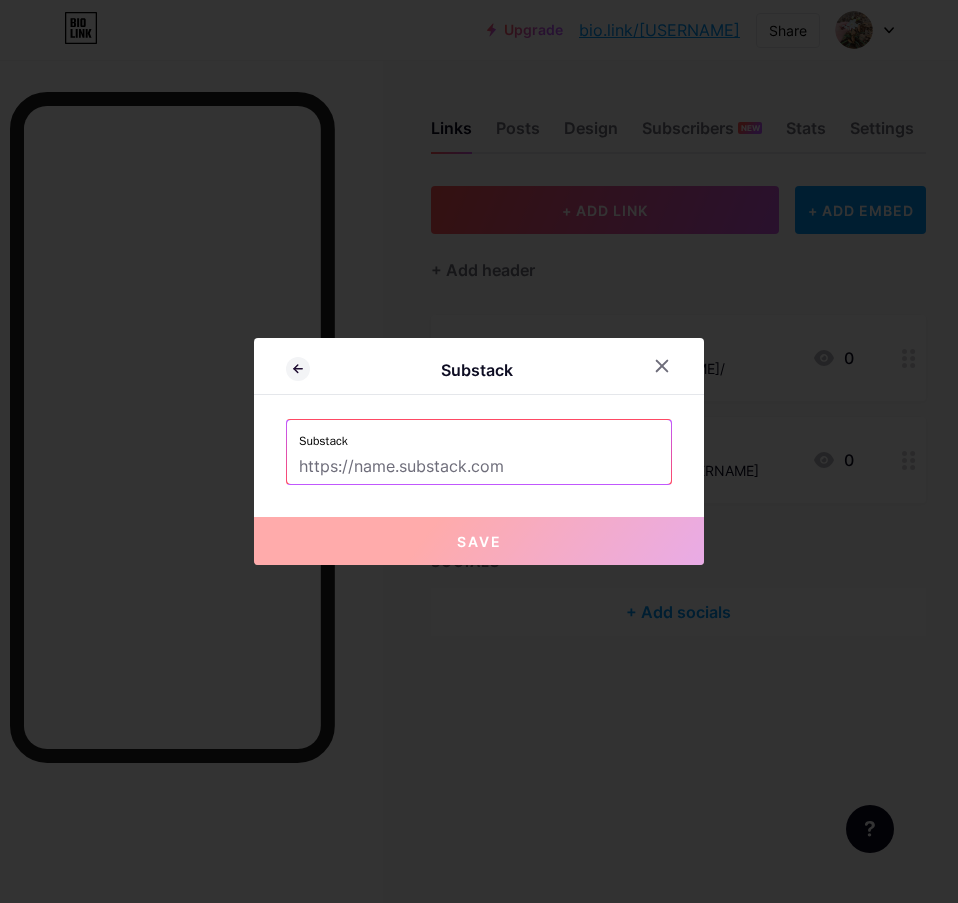 paste on "https://substack.com/@[USERNAME]/posts" 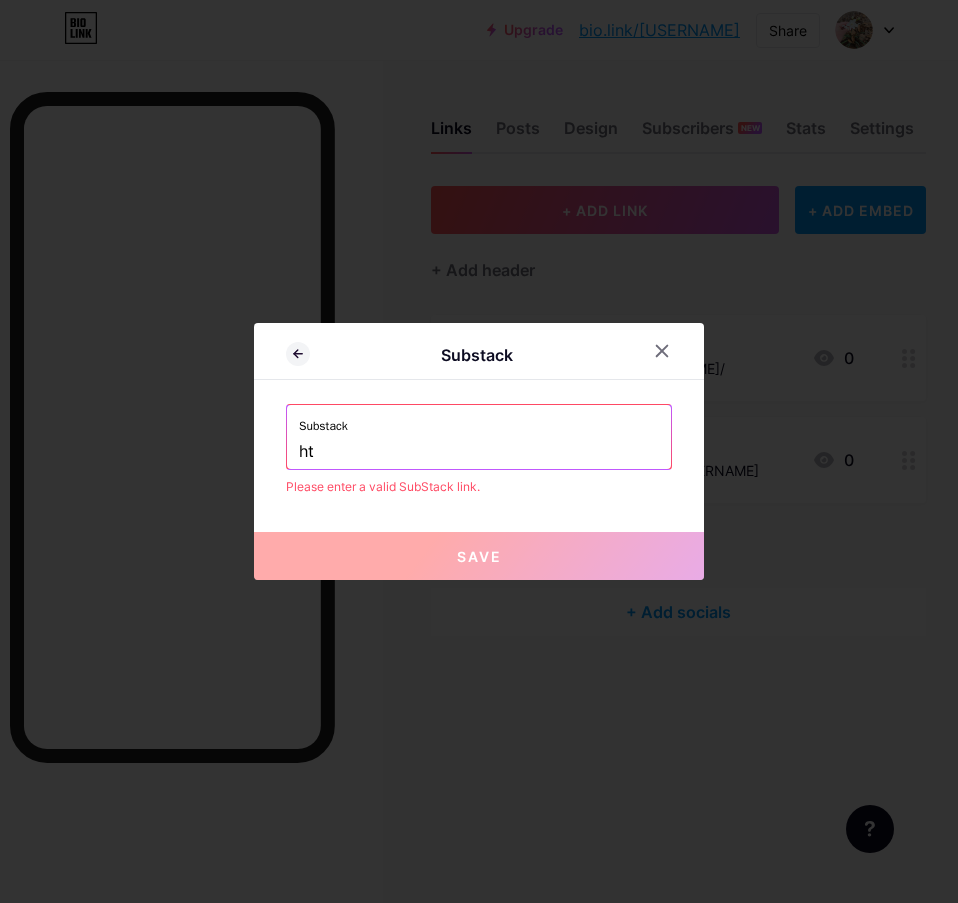 type on "h" 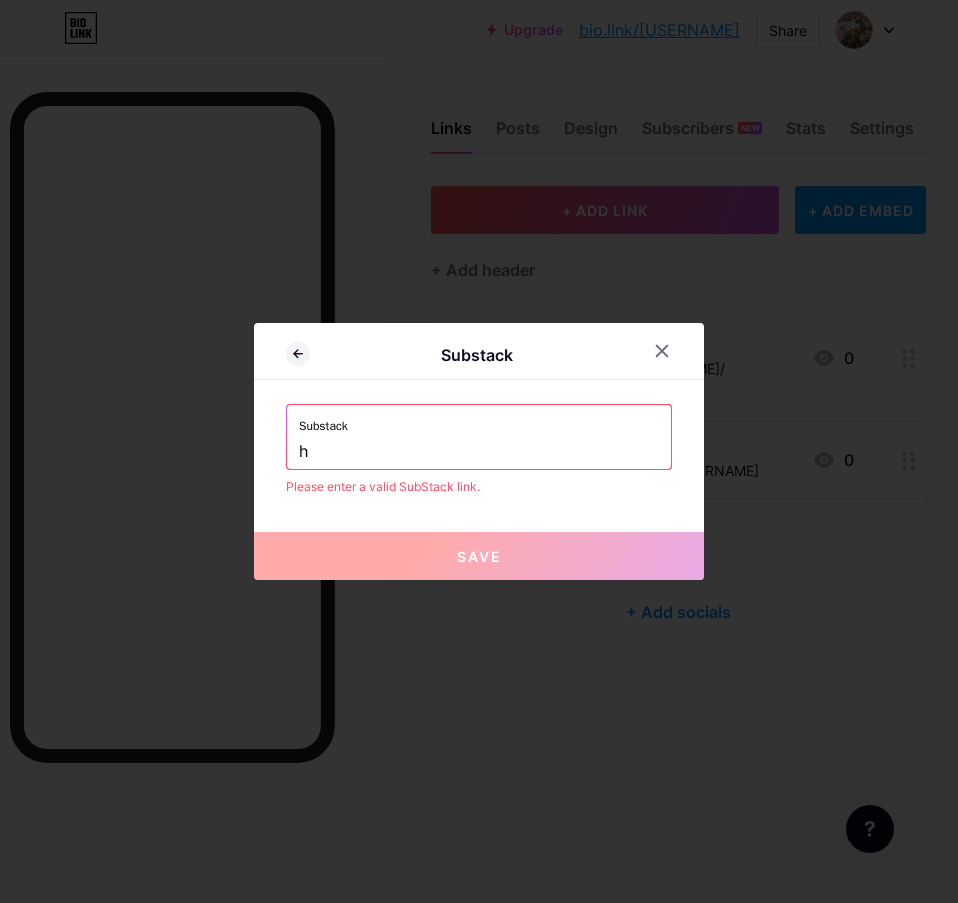 type 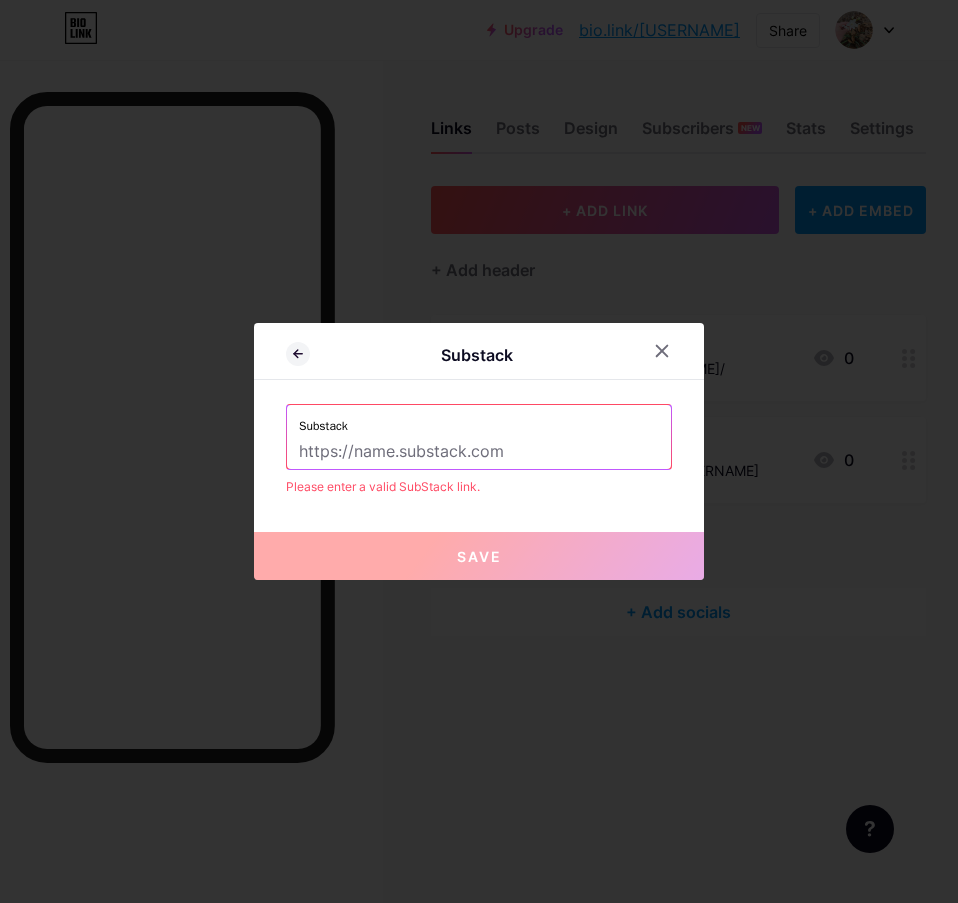 click 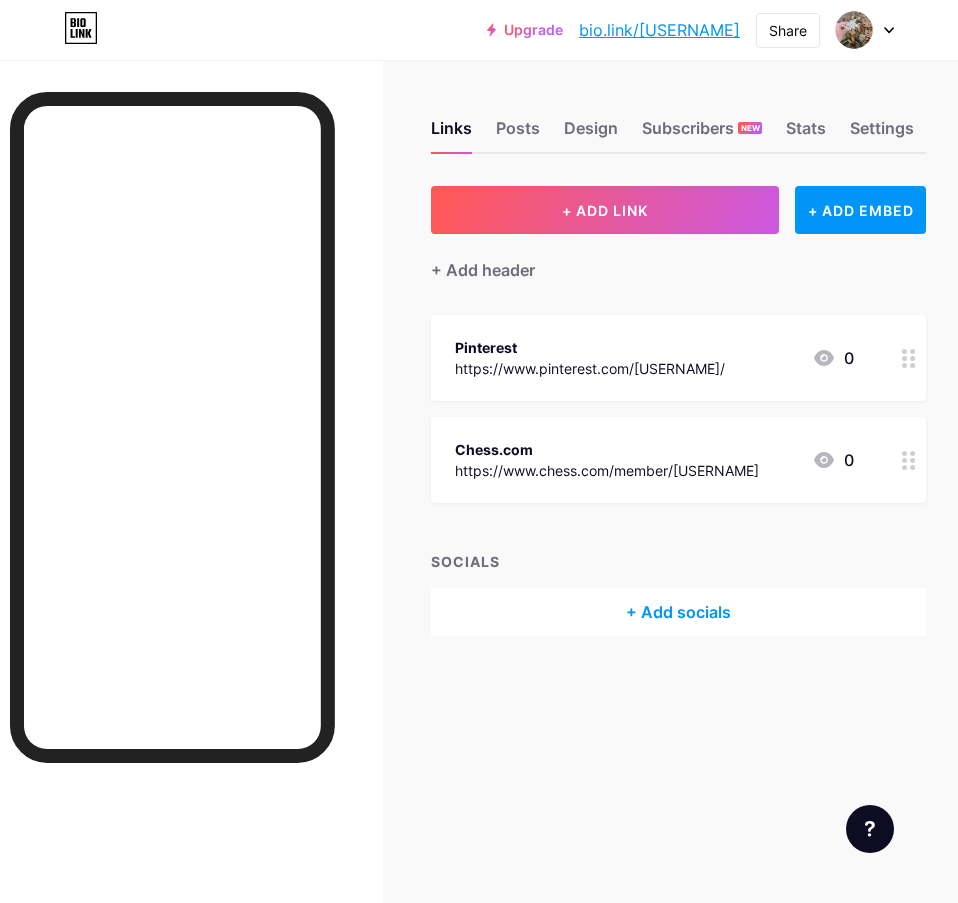 click on "+ Add socials" at bounding box center (678, 612) 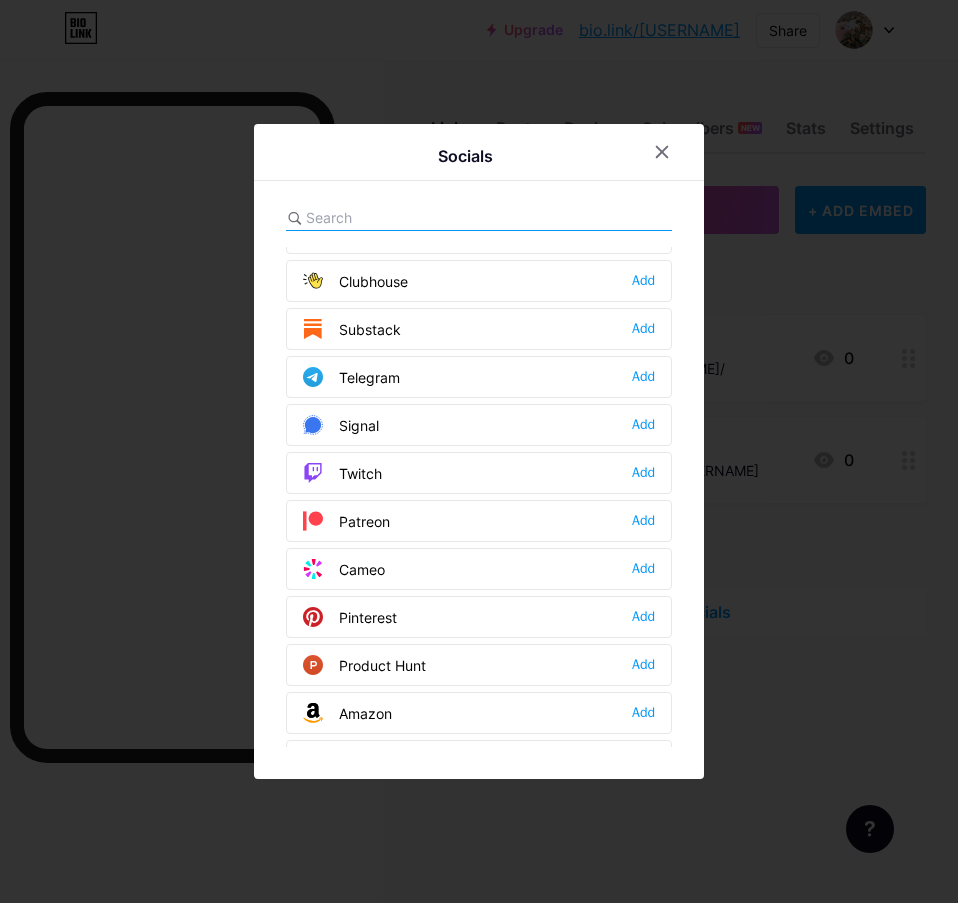 scroll, scrollTop: 1100, scrollLeft: 0, axis: vertical 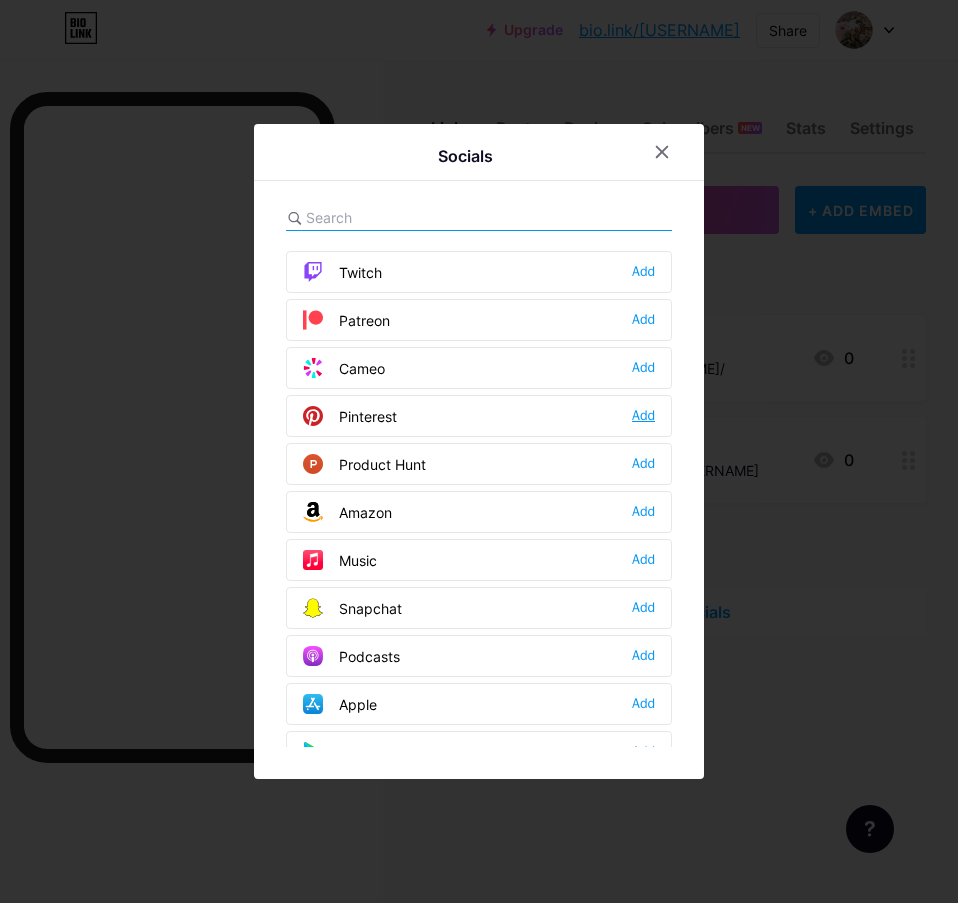 click on "Add" at bounding box center (643, 416) 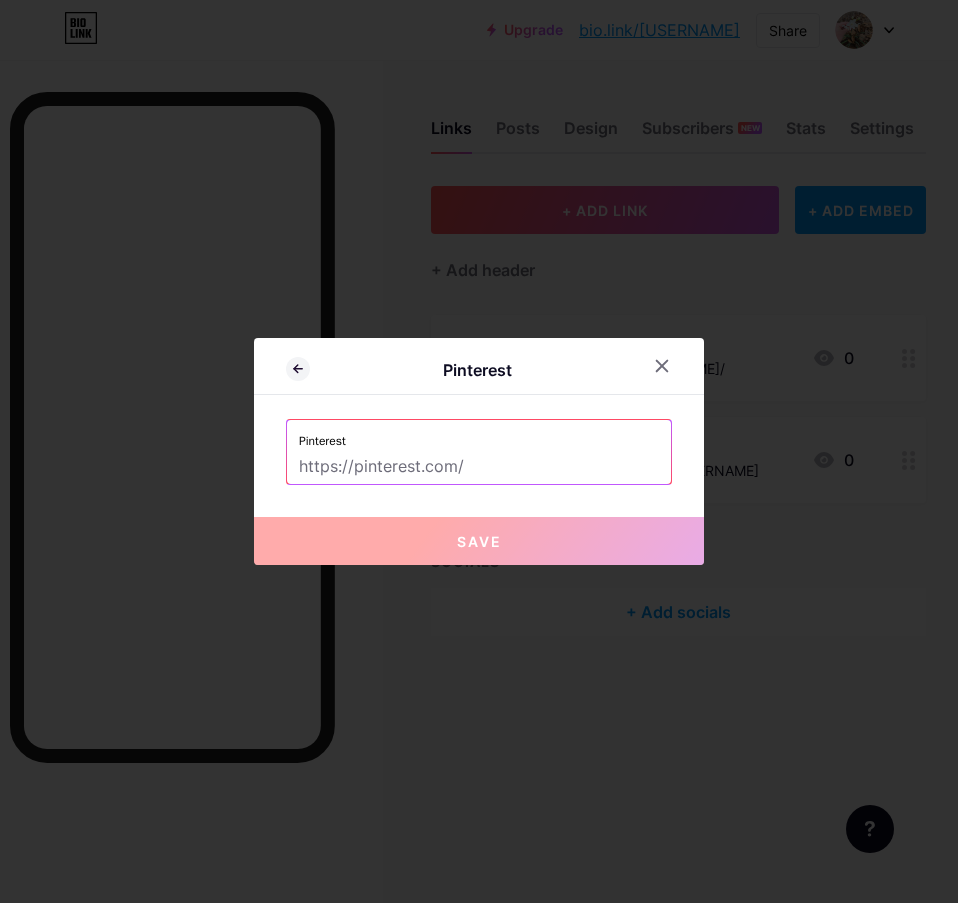 click at bounding box center (479, 467) 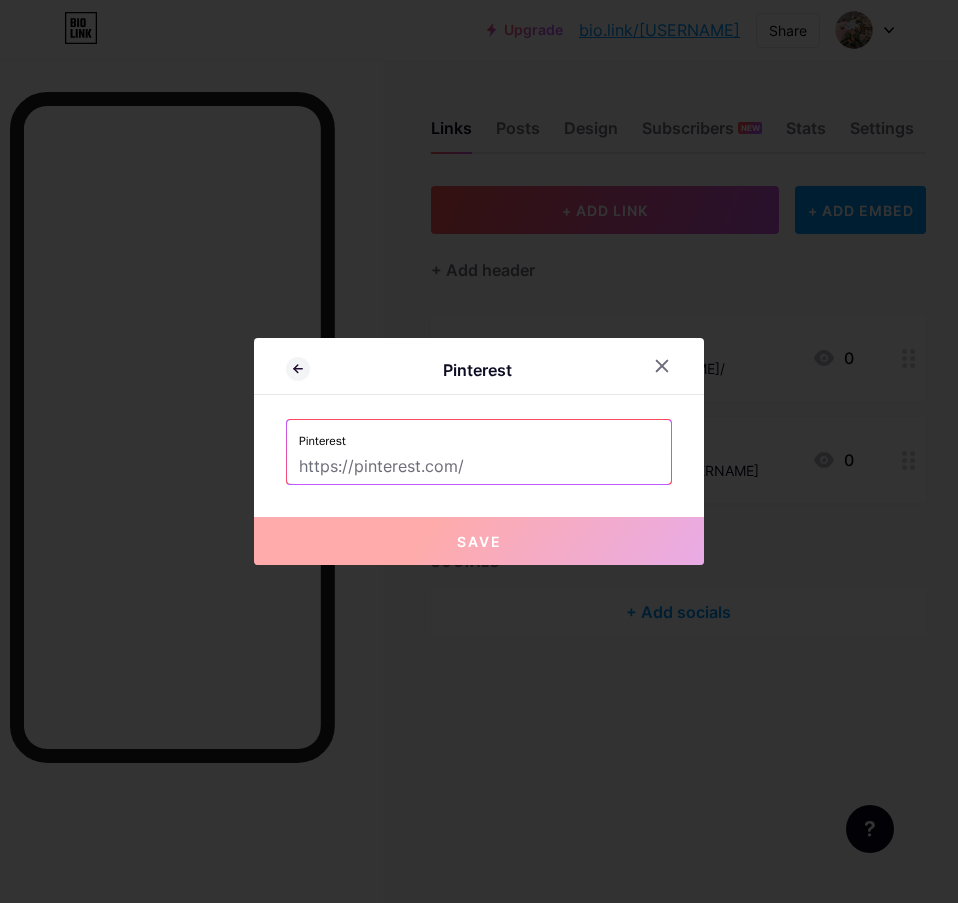 type on "h" 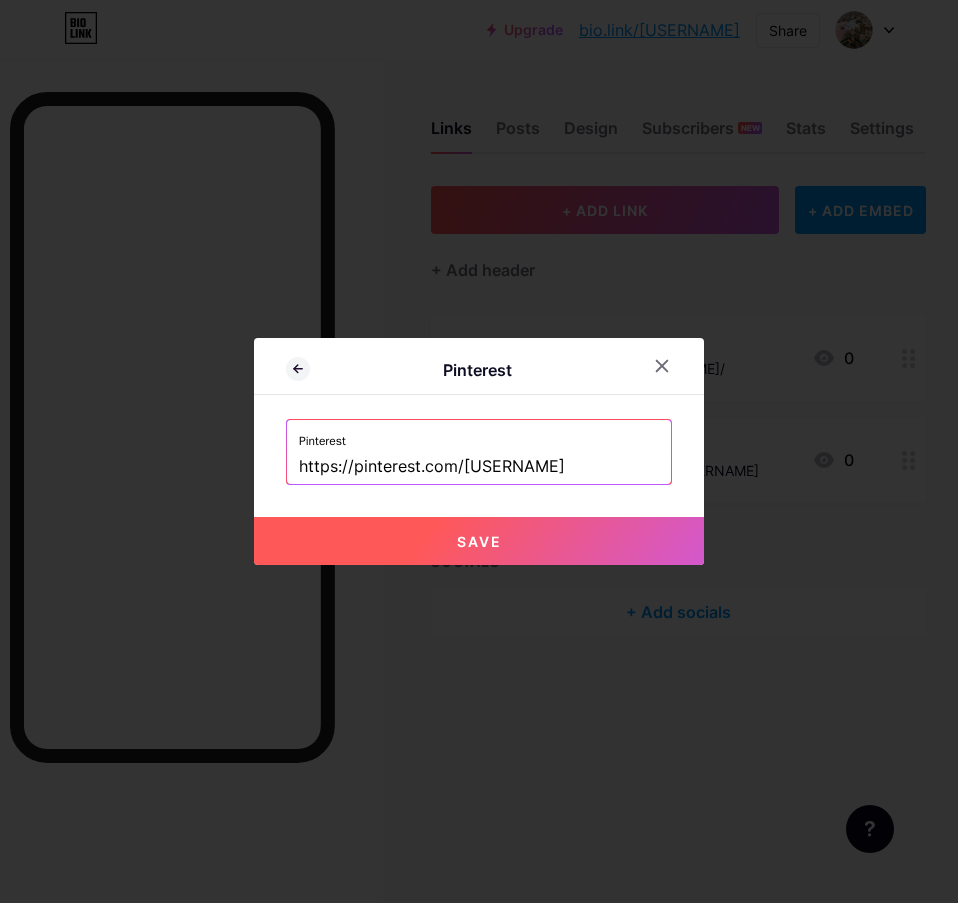 type on "https://pinterest.com/[USERNAME]" 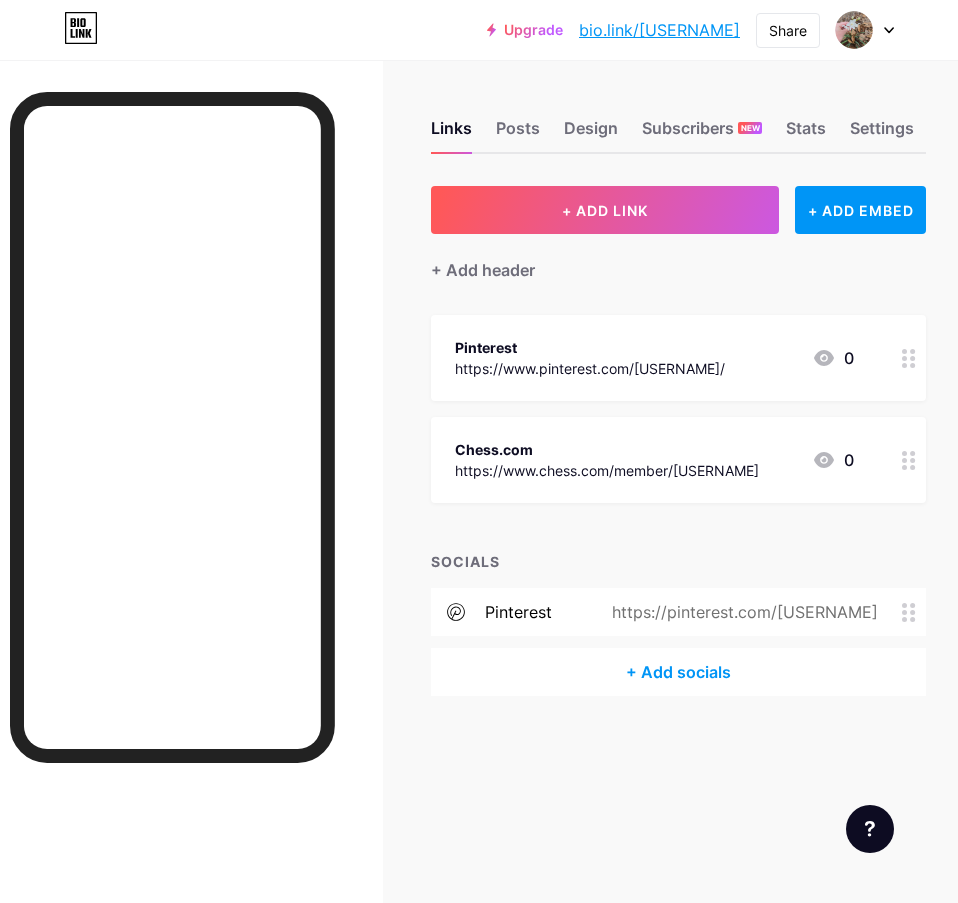 click at bounding box center (909, 358) 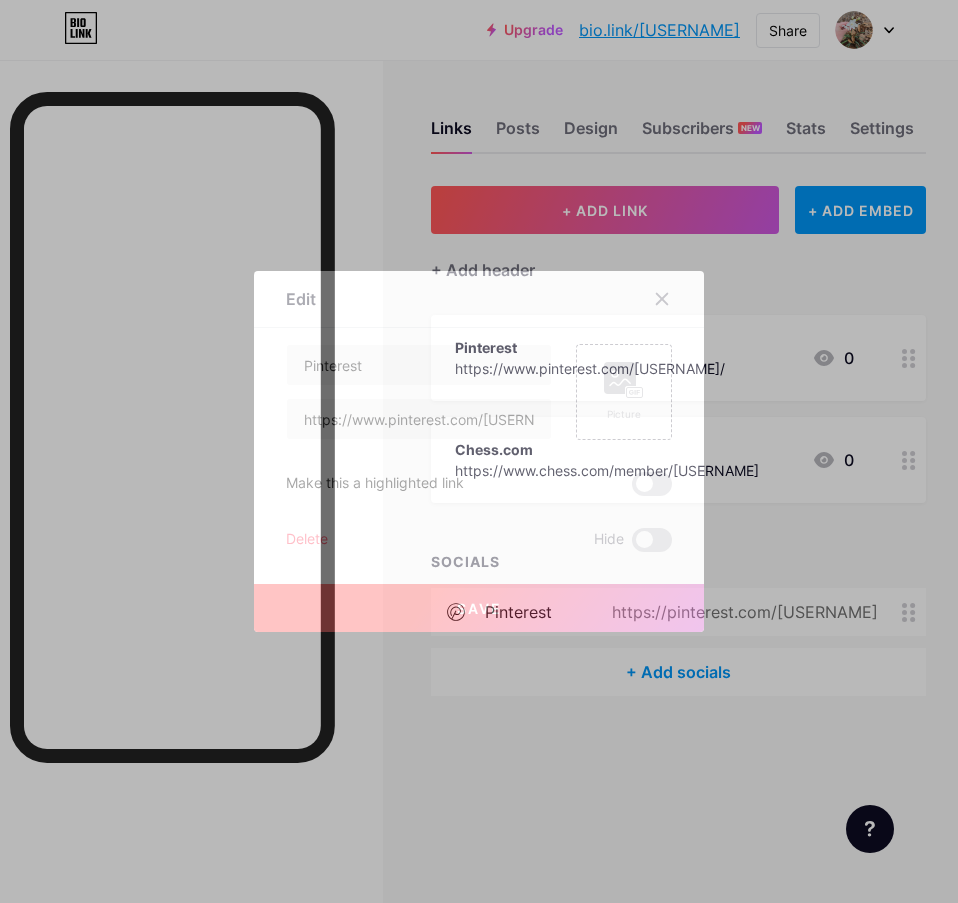 click on "Pinterest https://www.pinterest.com/[USERNAME]/ Picture Make this a highlighted link Delete Hide Save" at bounding box center (479, 448) 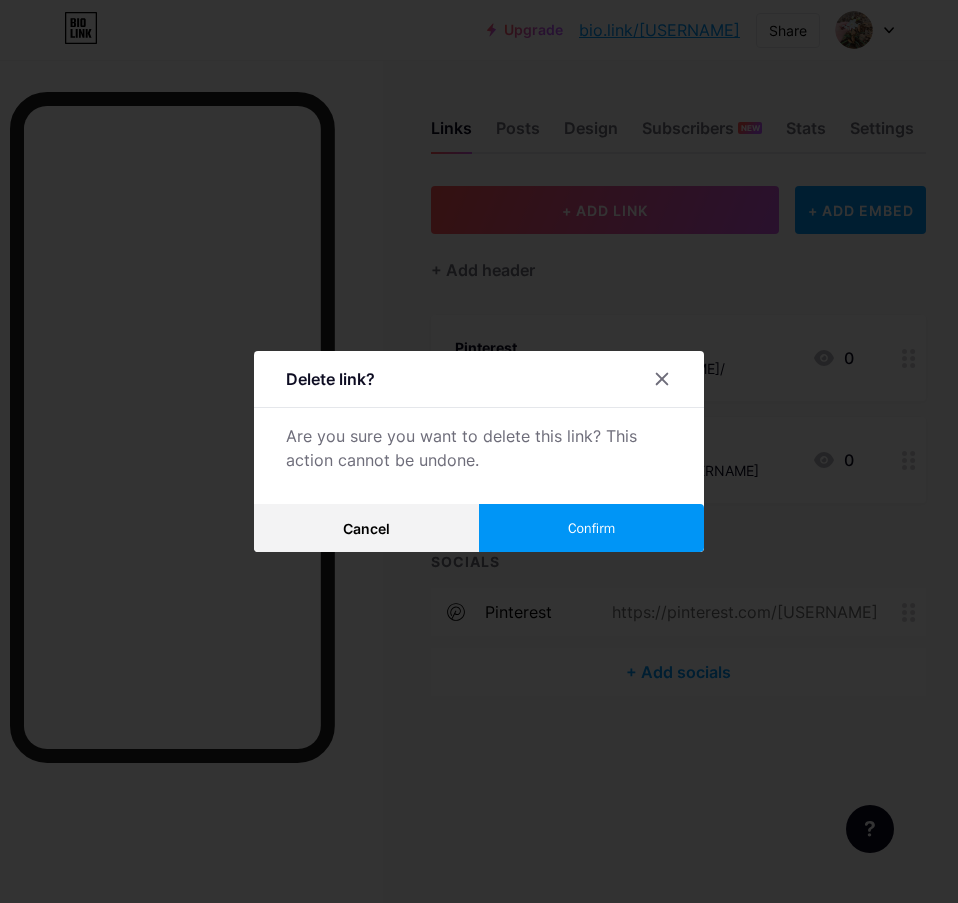 click on "Confirm" at bounding box center (591, 528) 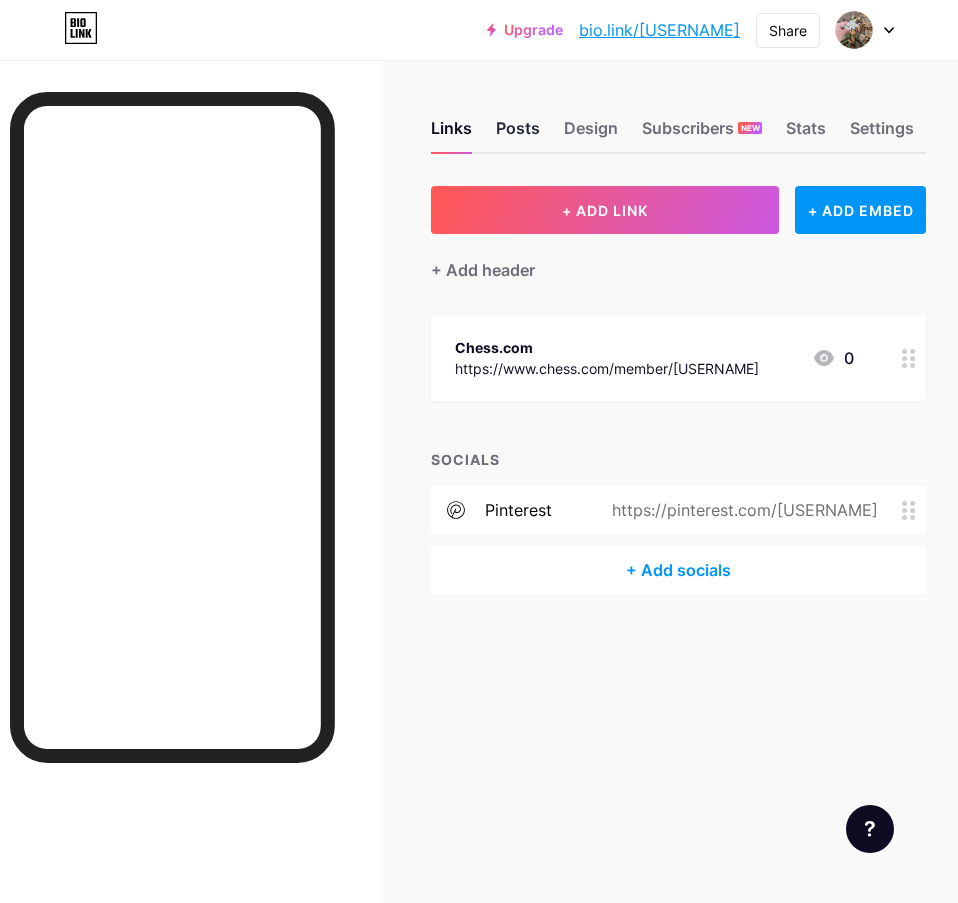 click on "Posts" at bounding box center [518, 134] 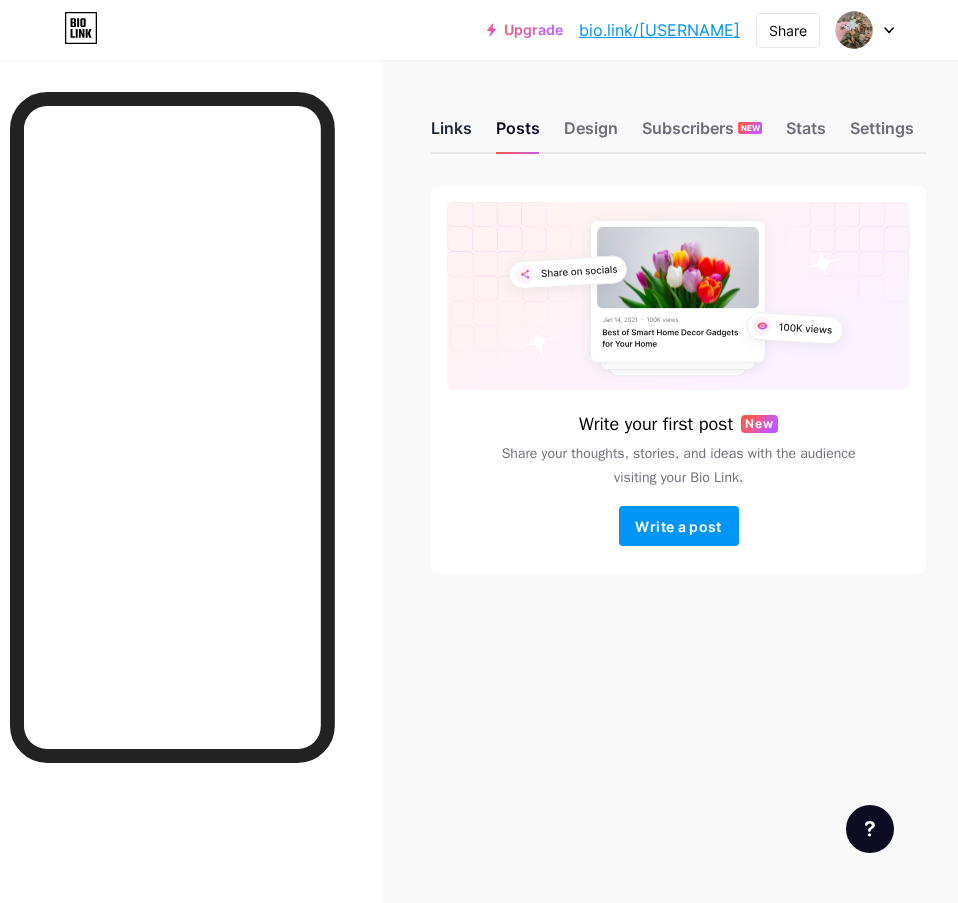 click on "Links" at bounding box center [451, 134] 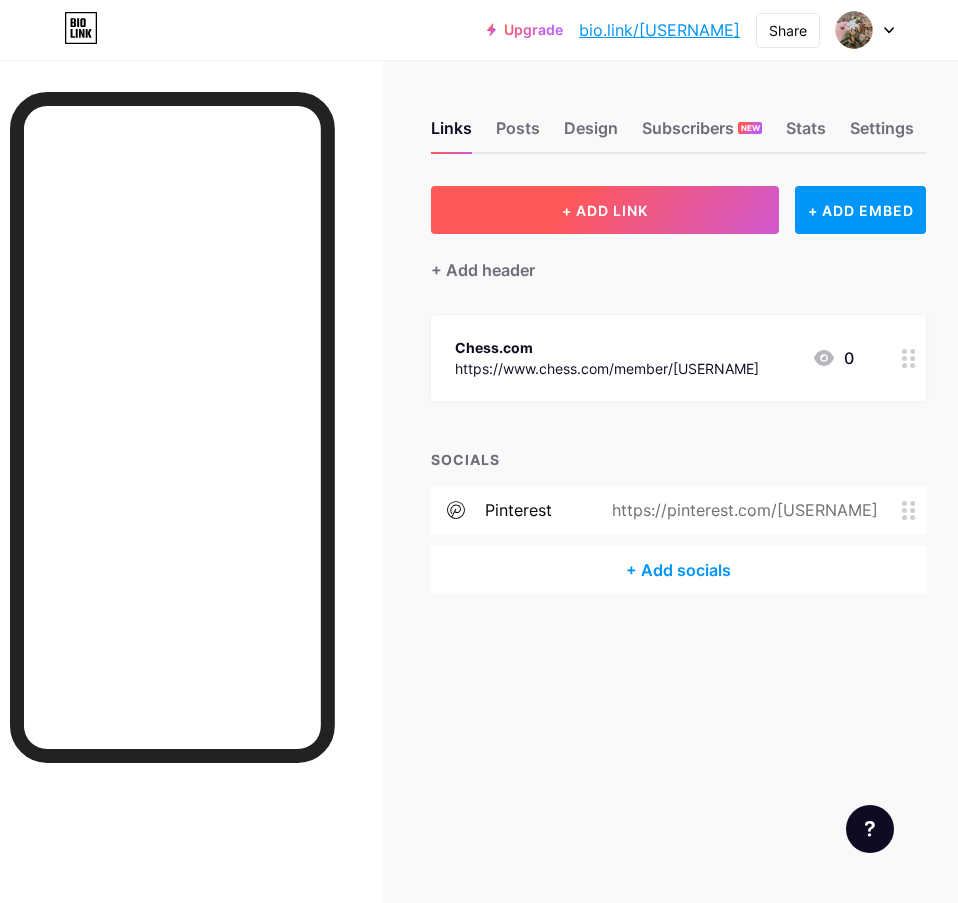 click on "+ ADD LINK" at bounding box center (605, 210) 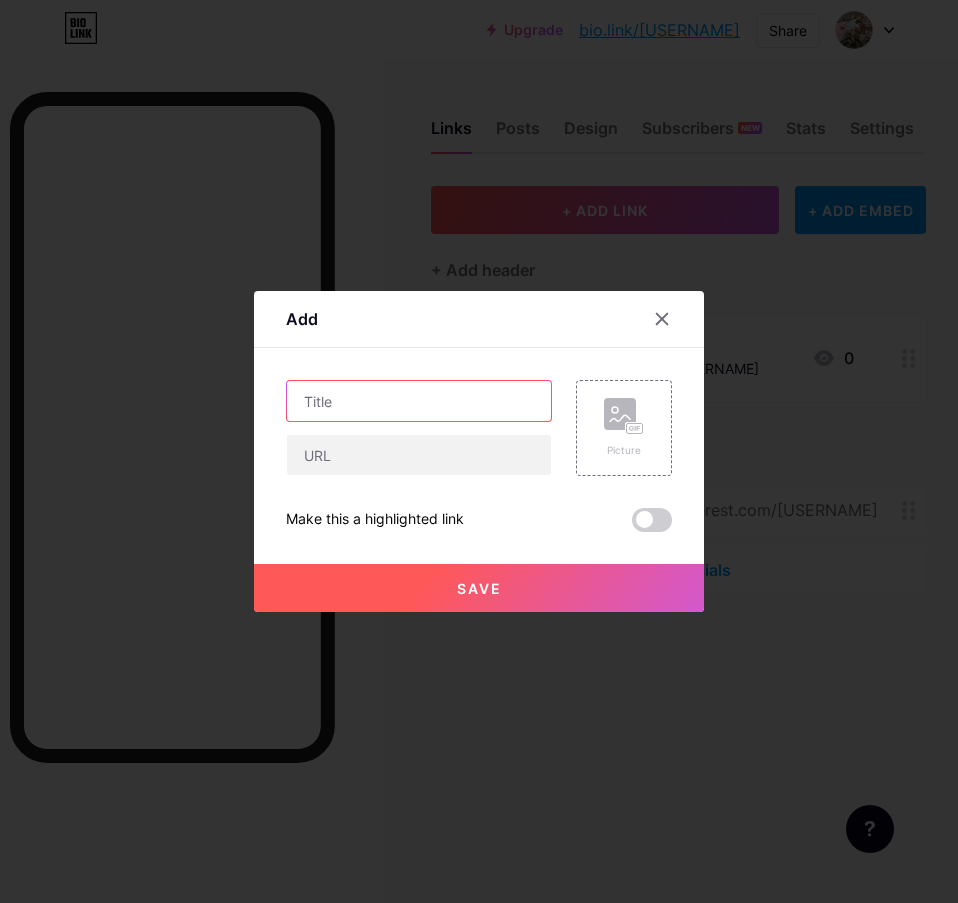 click at bounding box center [419, 401] 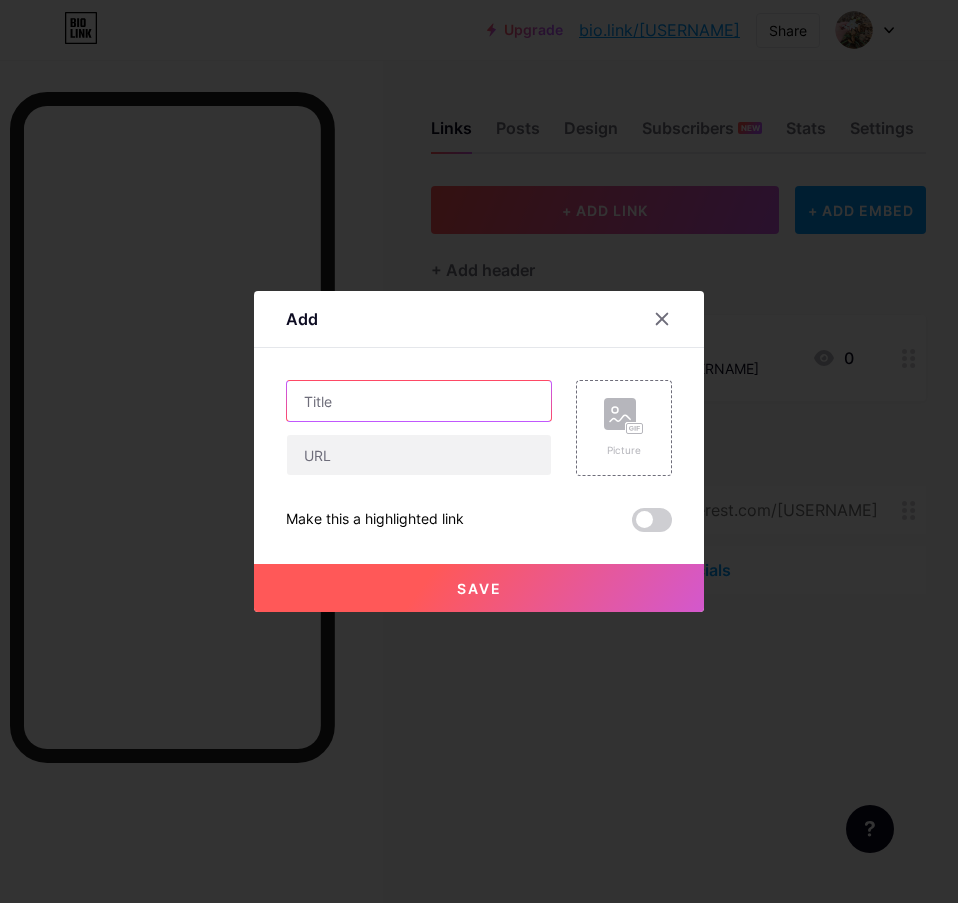 type on "i" 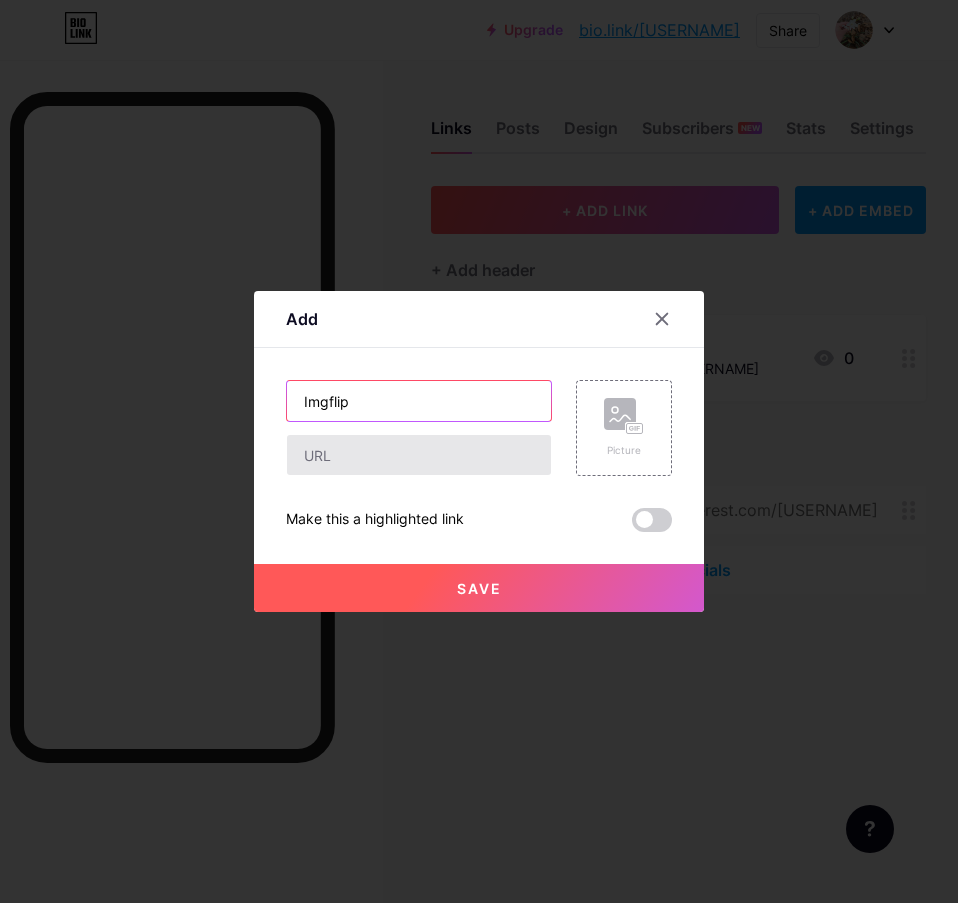 type on "Imgflip" 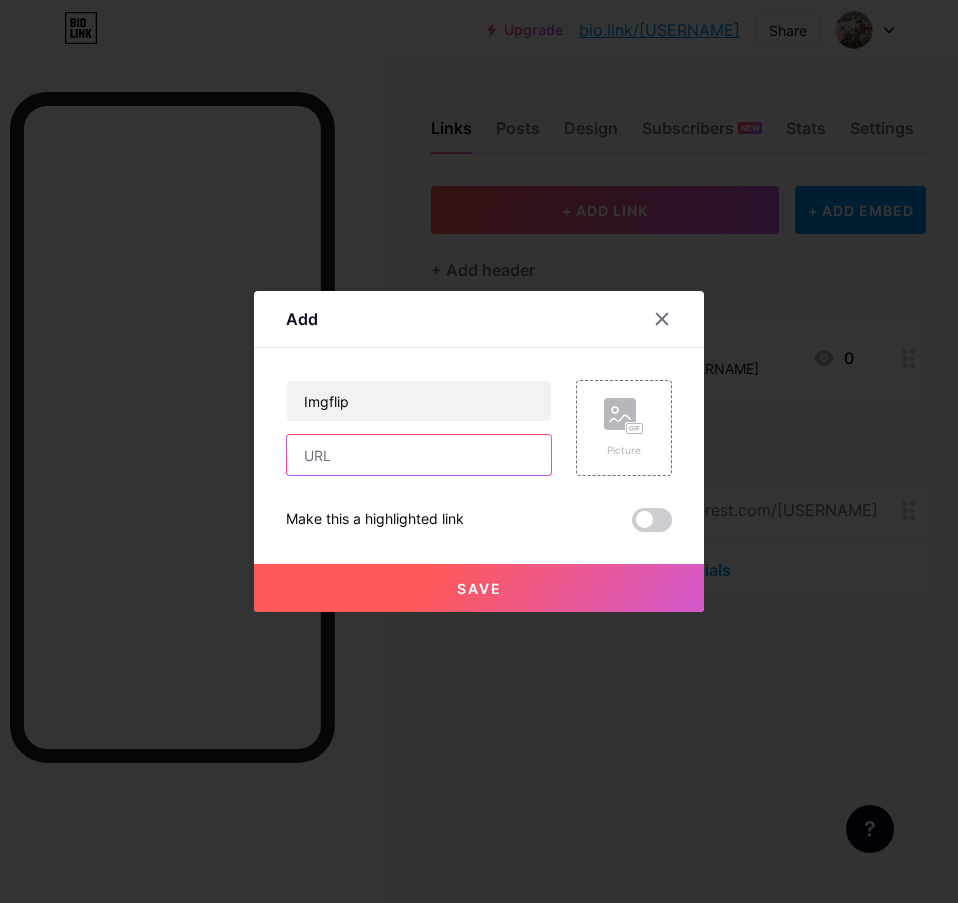 click at bounding box center (419, 455) 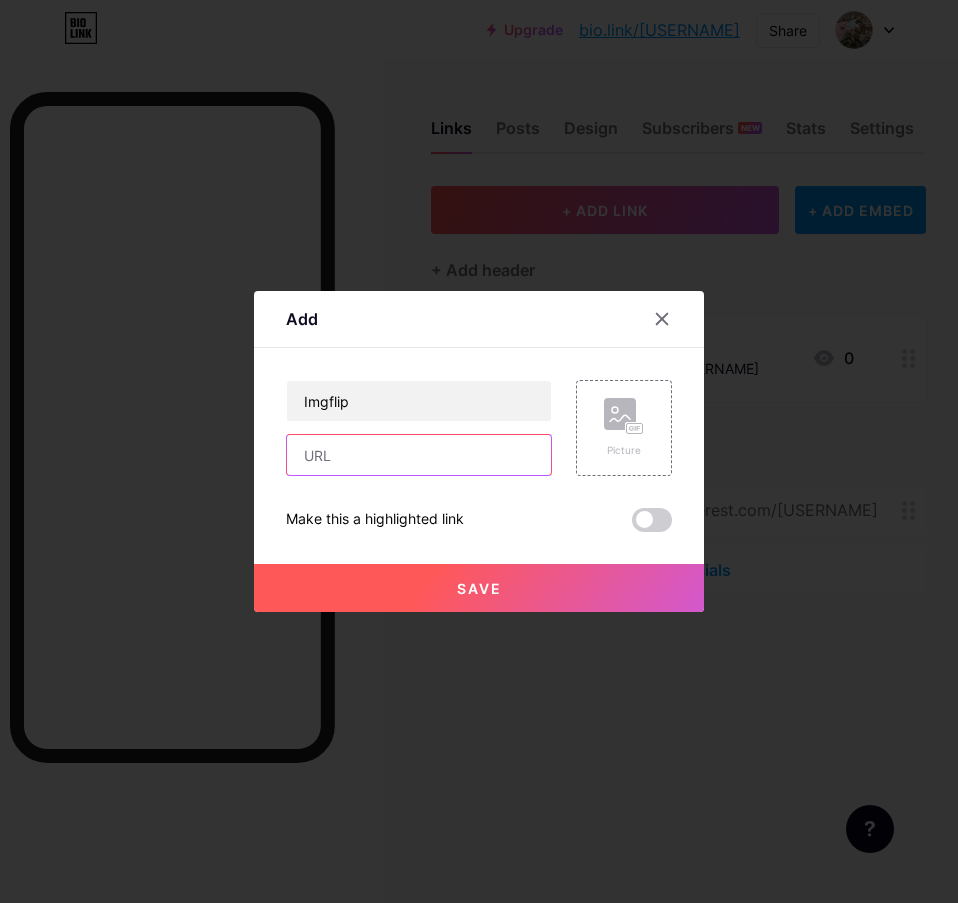 paste on "https://imgflip.com/user/[USERNAME]" 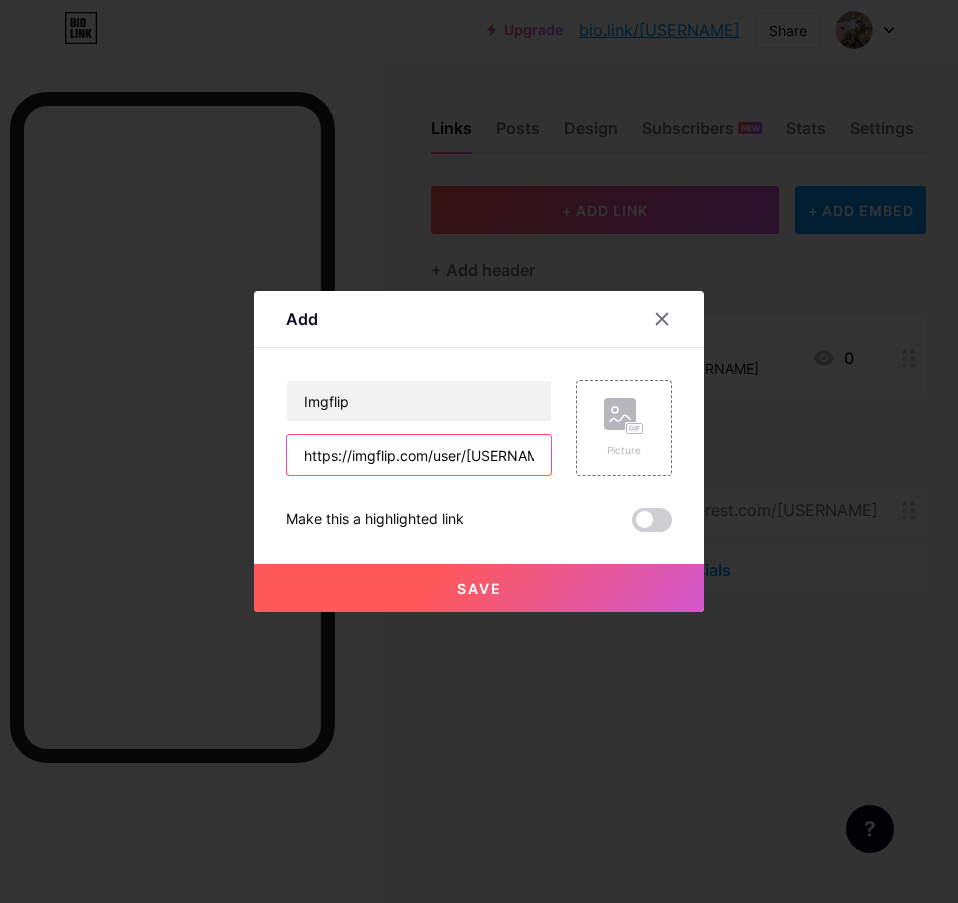 scroll, scrollTop: 0, scrollLeft: 22, axis: horizontal 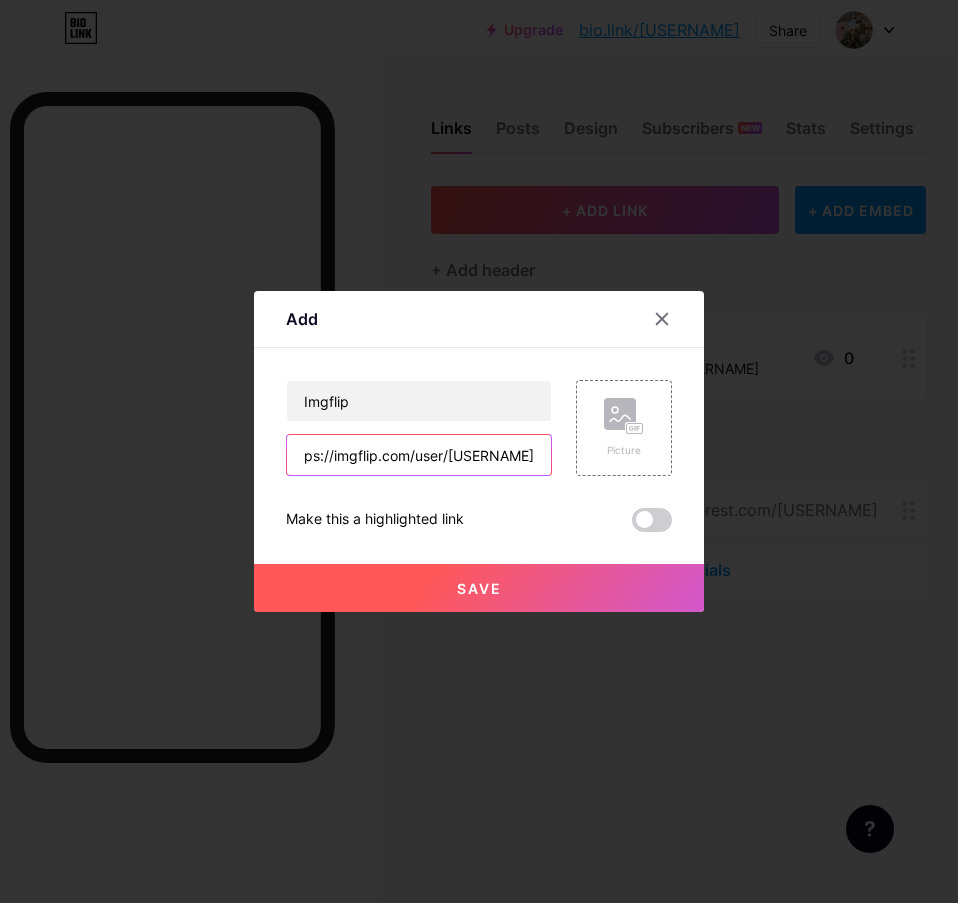 type on "https://imgflip.com/user/[USERNAME]" 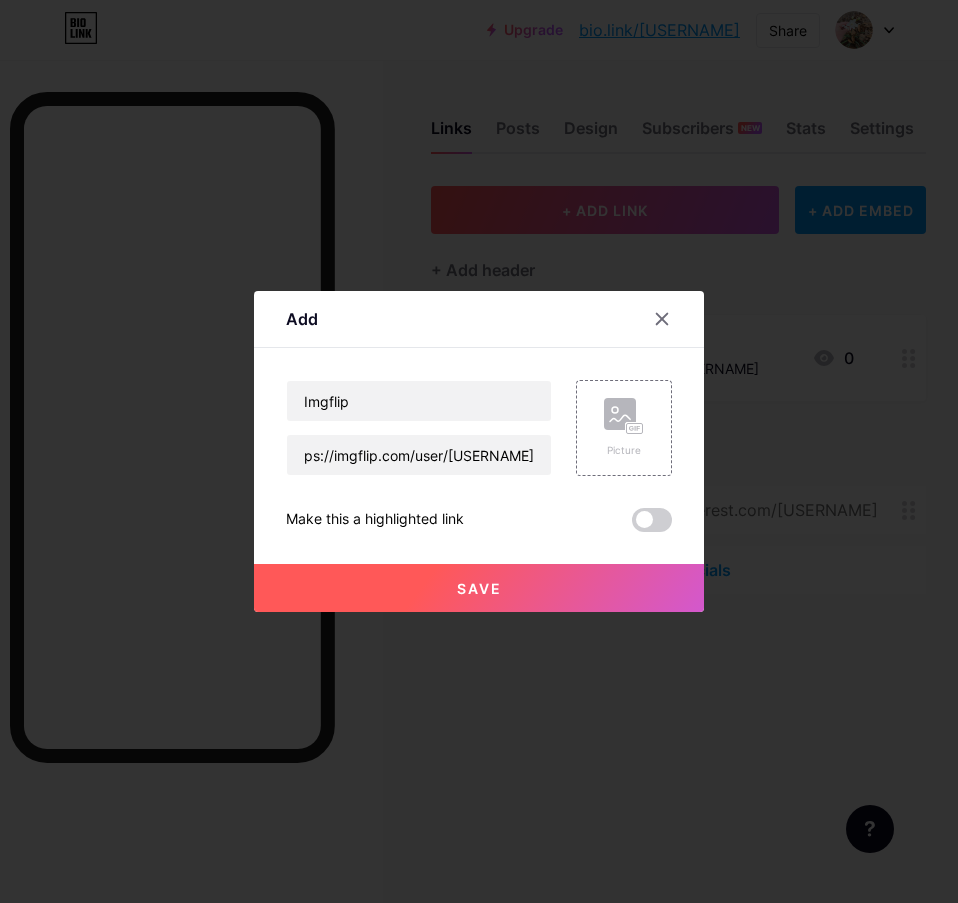 click on "Save" at bounding box center (479, 588) 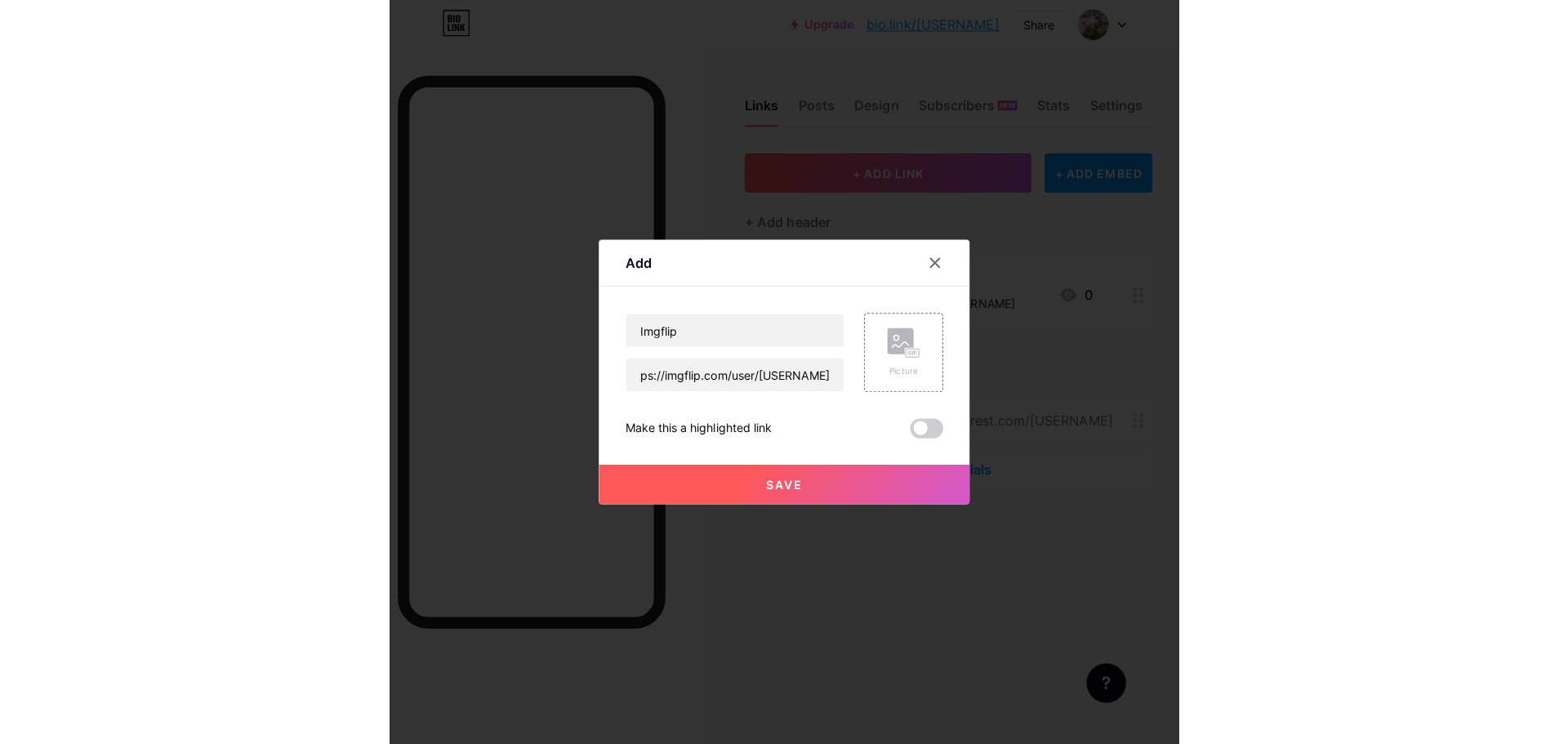 scroll, scrollTop: 0, scrollLeft: 0, axis: both 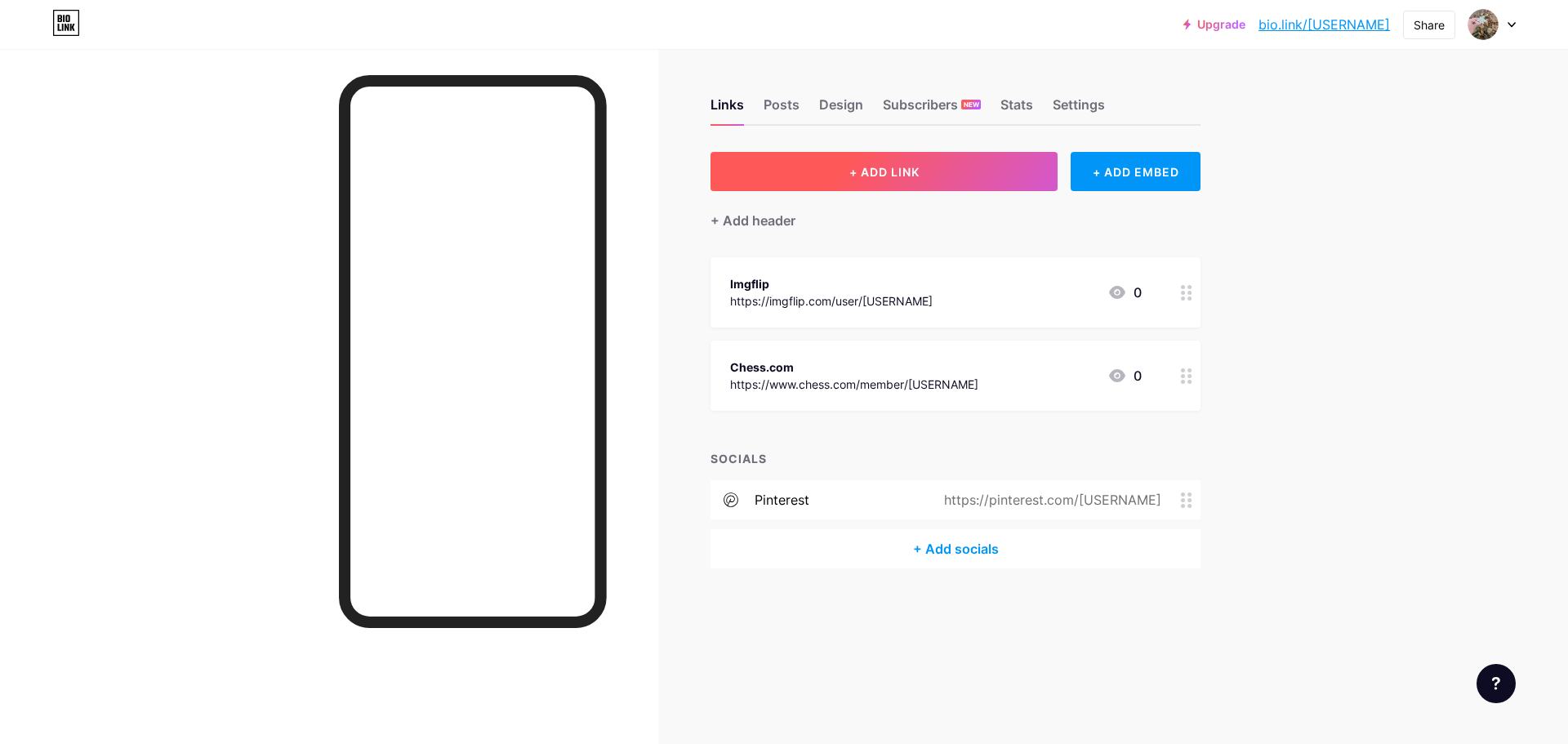 click on "+ ADD LINK" at bounding box center [884, 172] 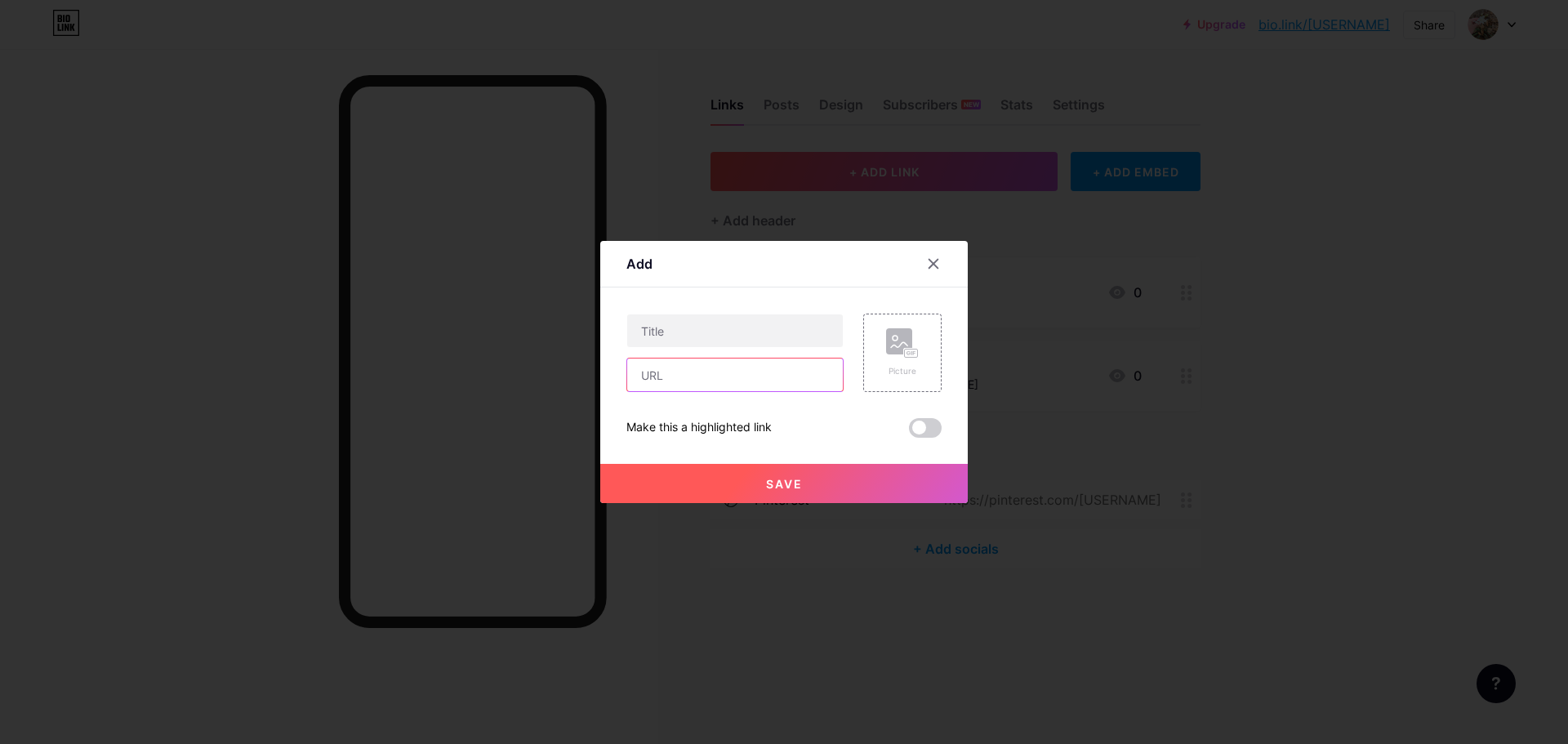 paste on "https://www.tumblr.com/blog/[USERNAME]" 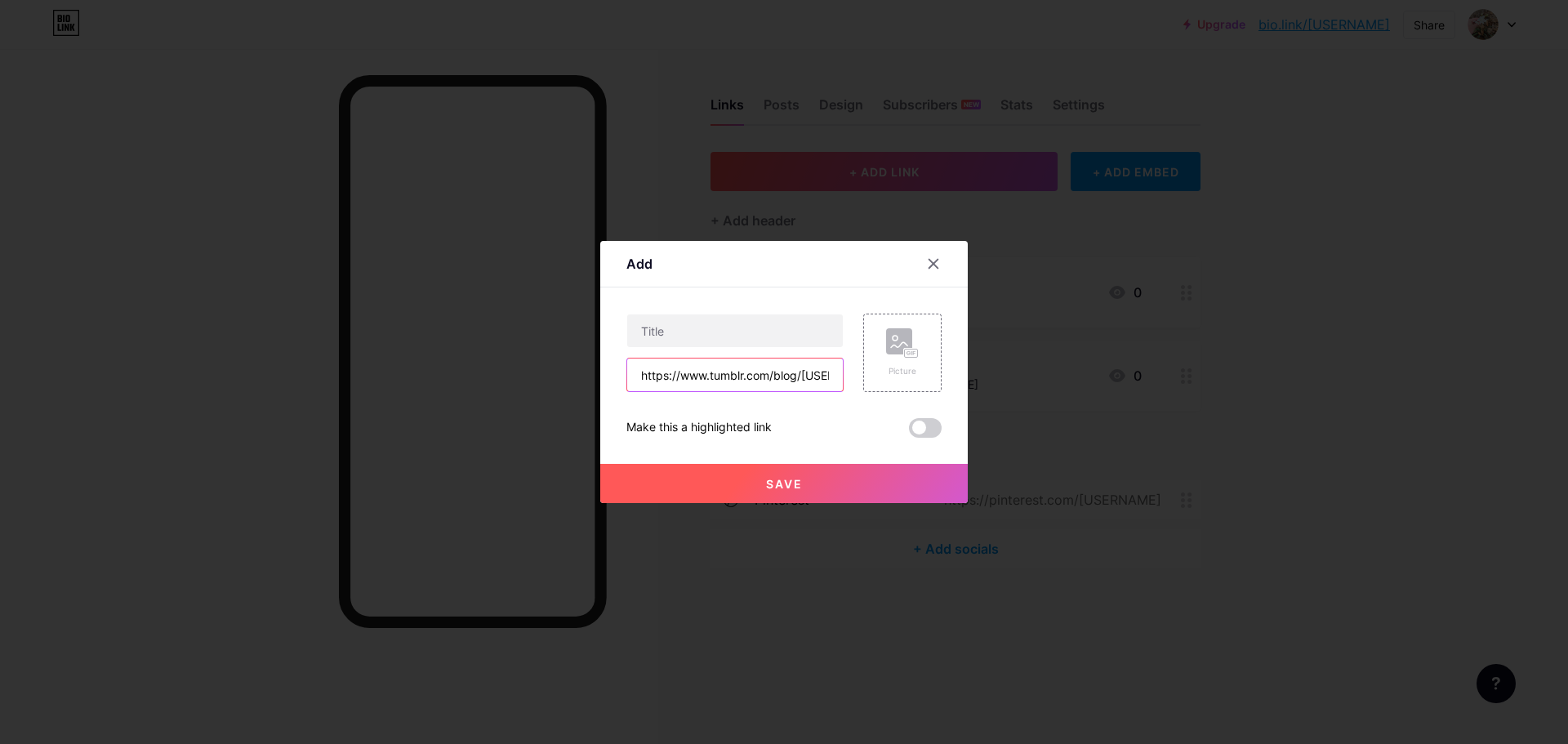 scroll, scrollTop: 0, scrollLeft: 67, axis: horizontal 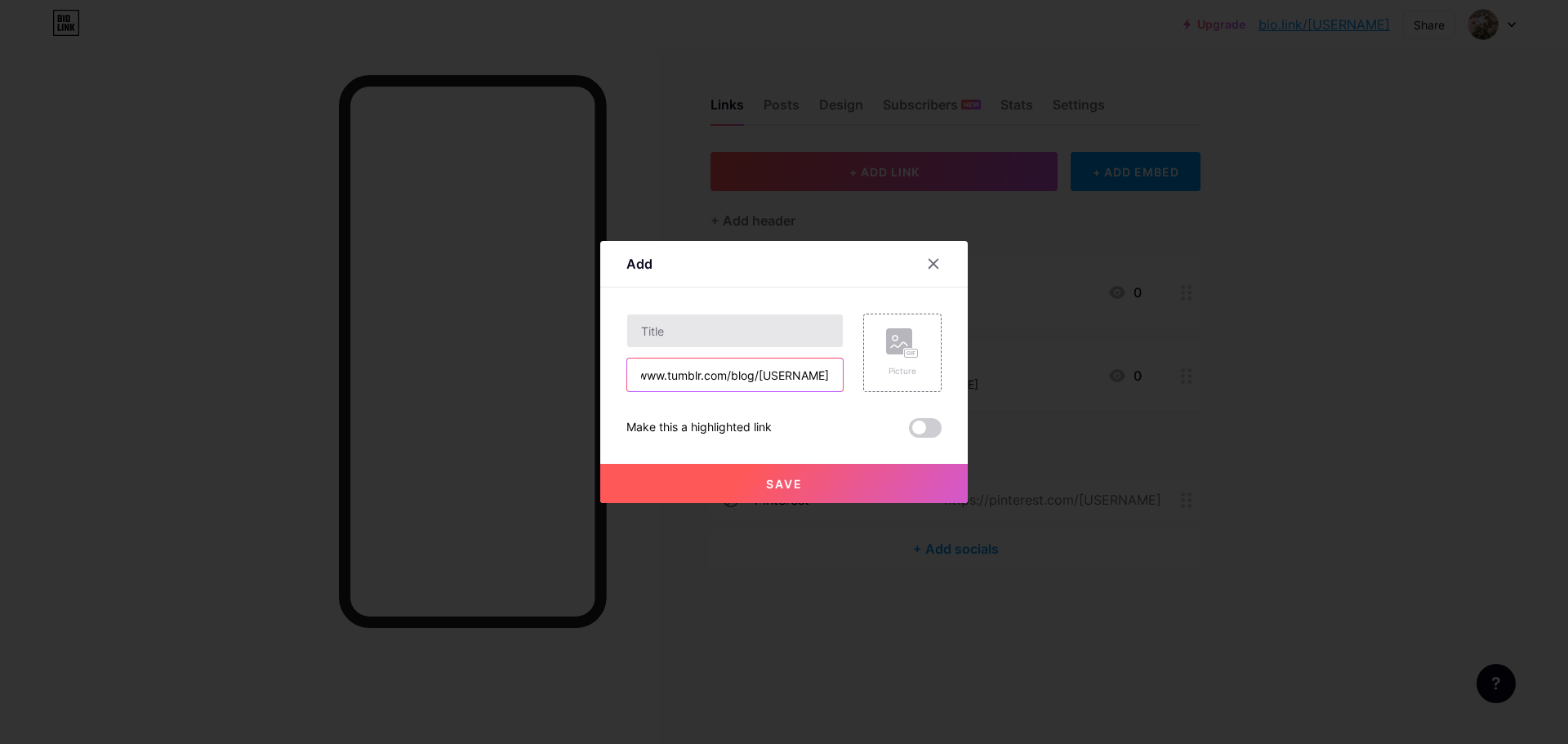 type on "https://www.tumblr.com/blog/[USERNAME]" 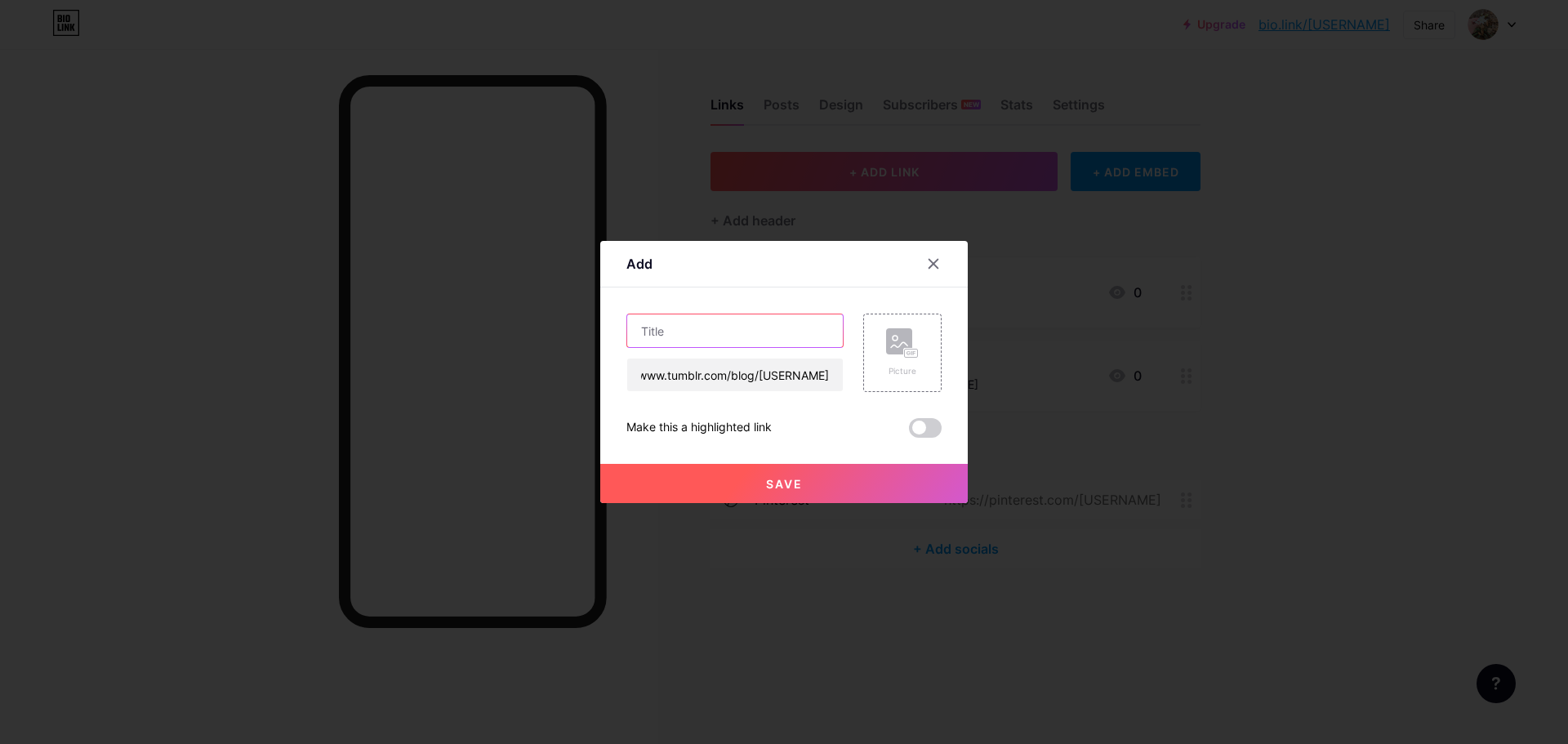 click at bounding box center [735, 331] 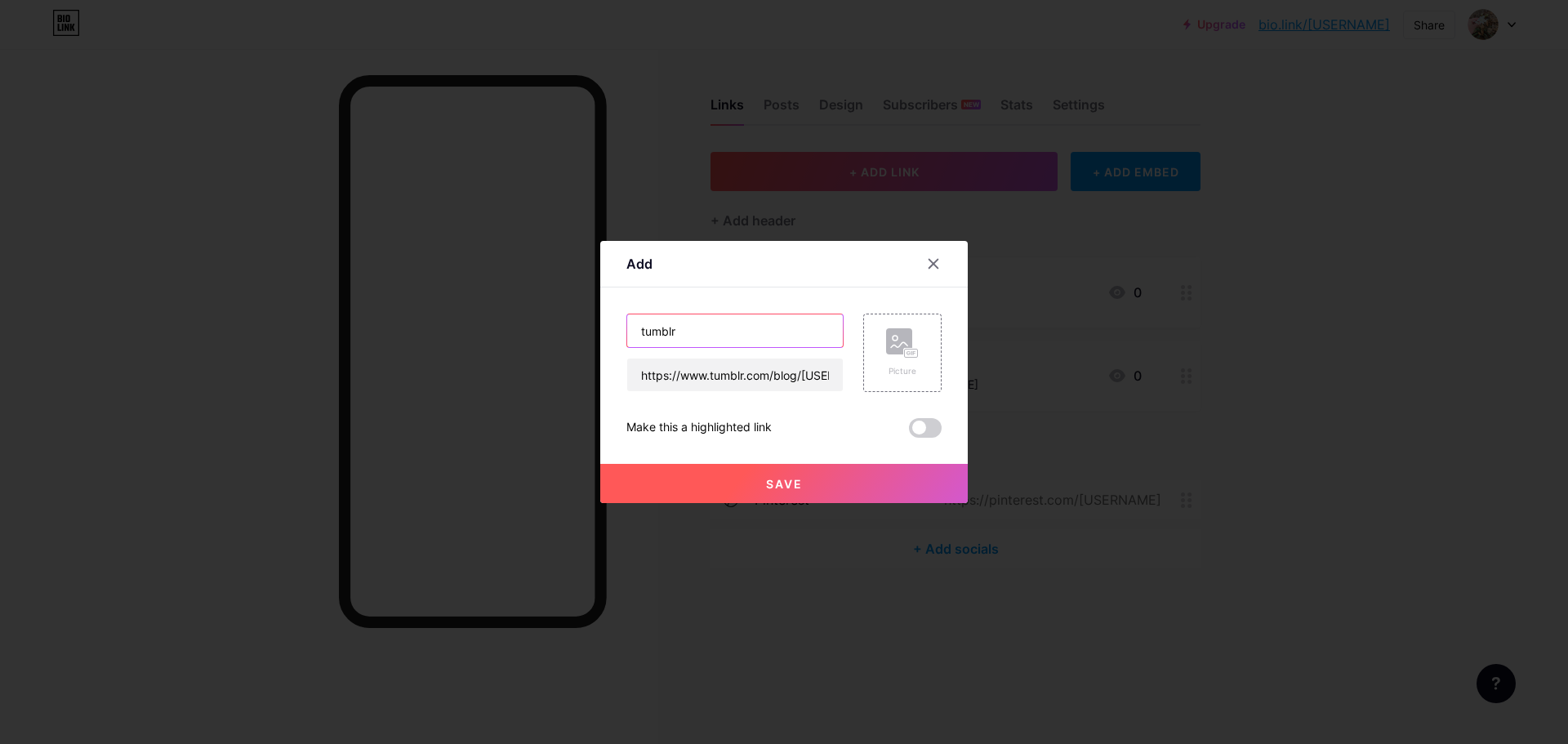 type on "tumblr" 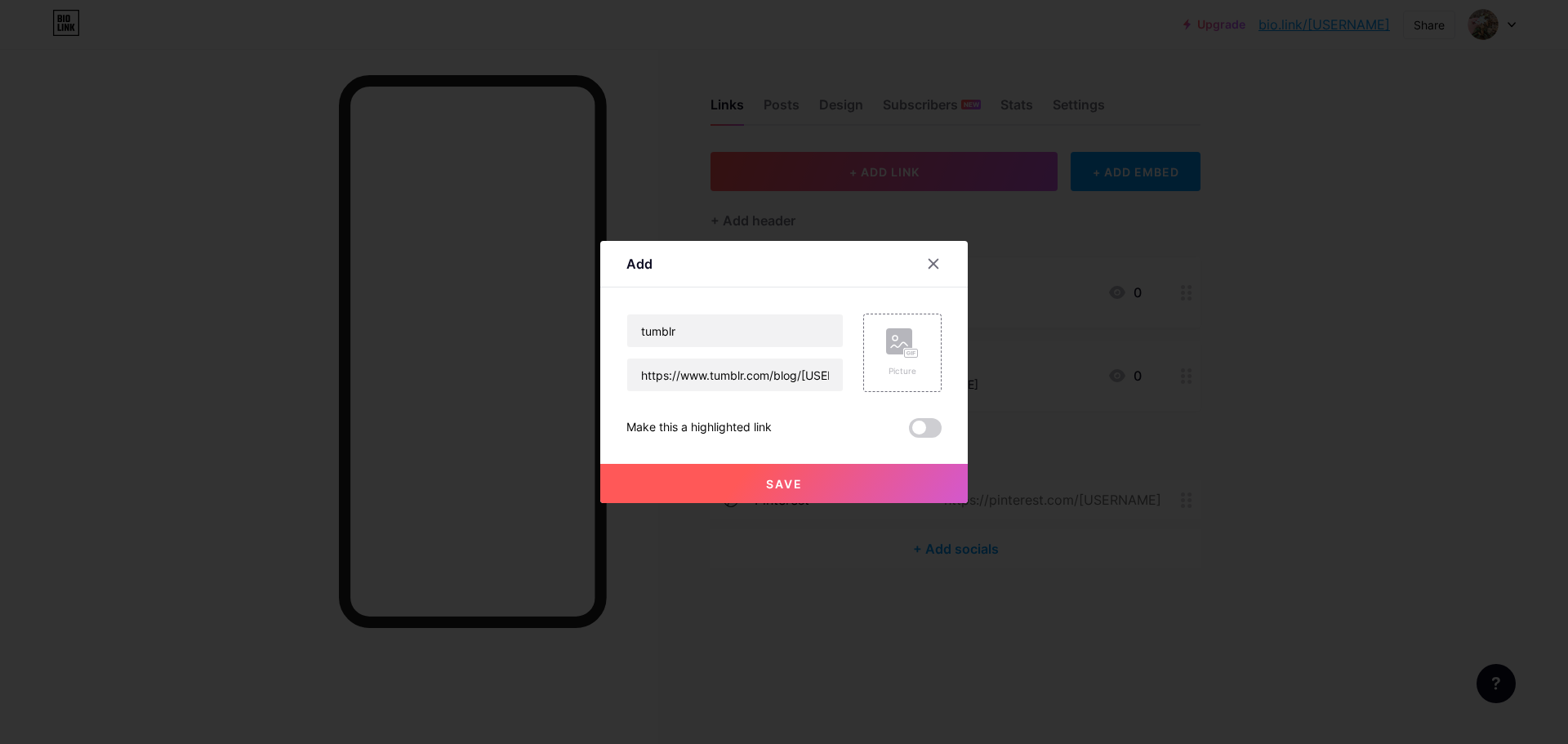 click on "Save" at bounding box center [784, 483] 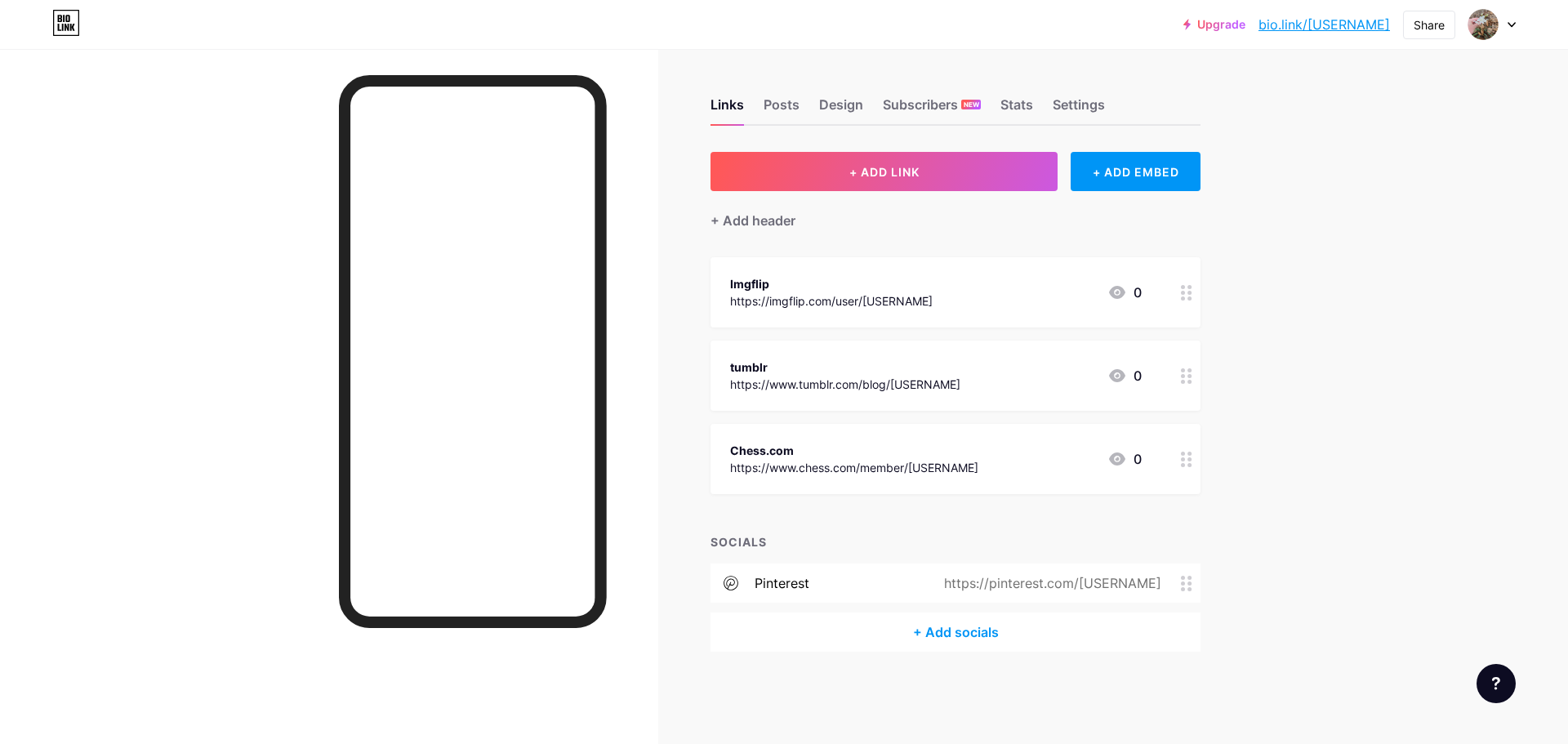 click at bounding box center (329, 421) 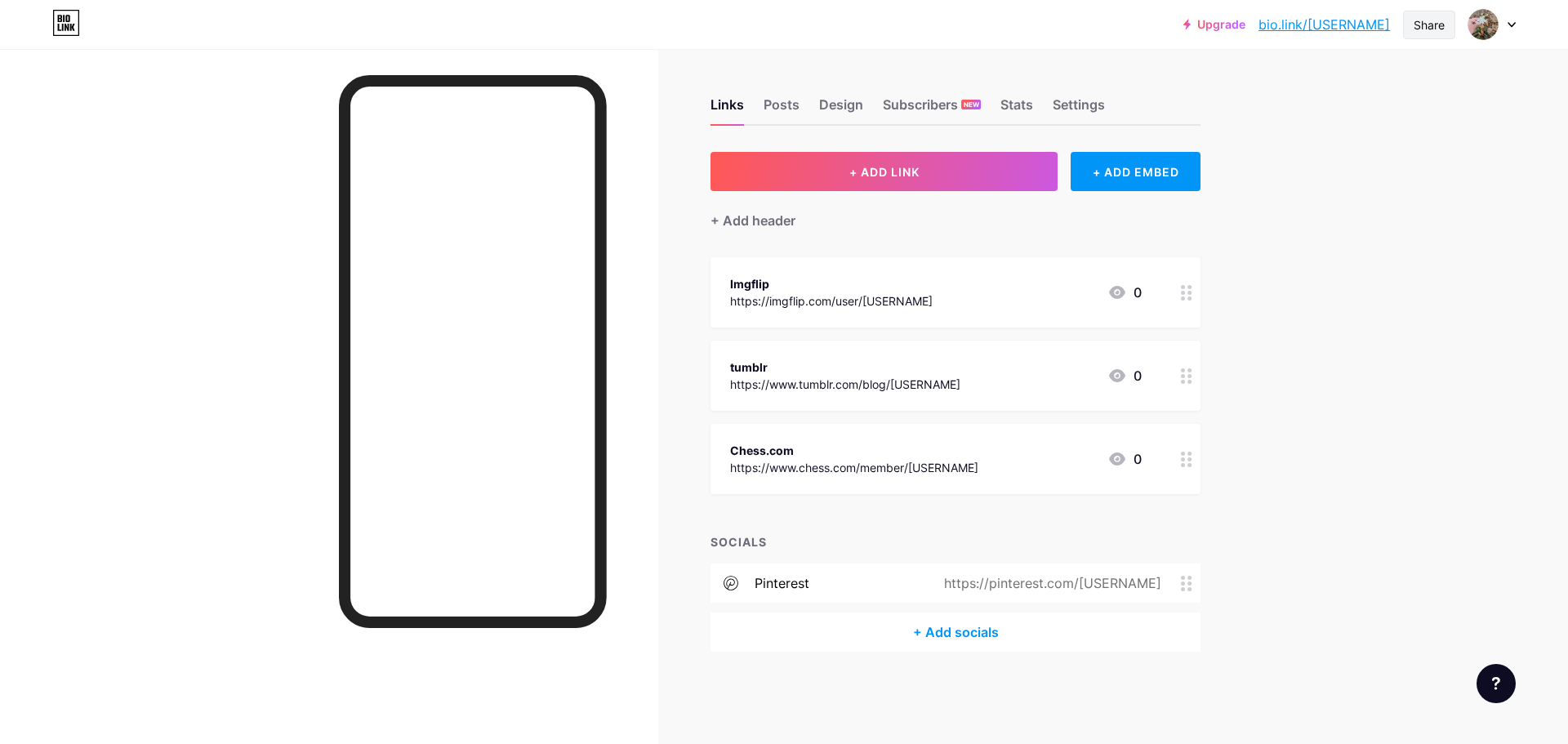 click on "Share" at bounding box center (1429, 25) 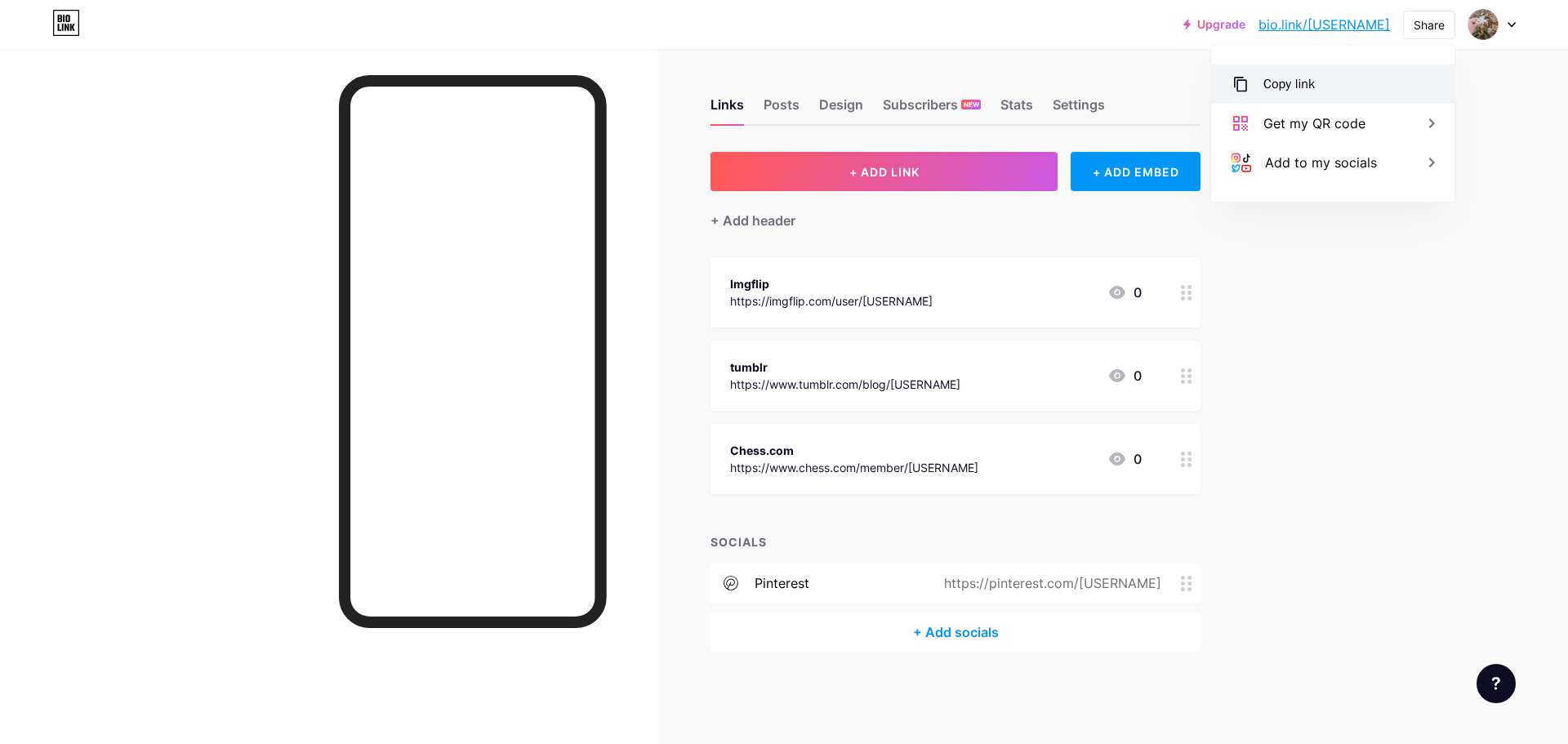 click on "Copy link" at bounding box center [1289, 84] 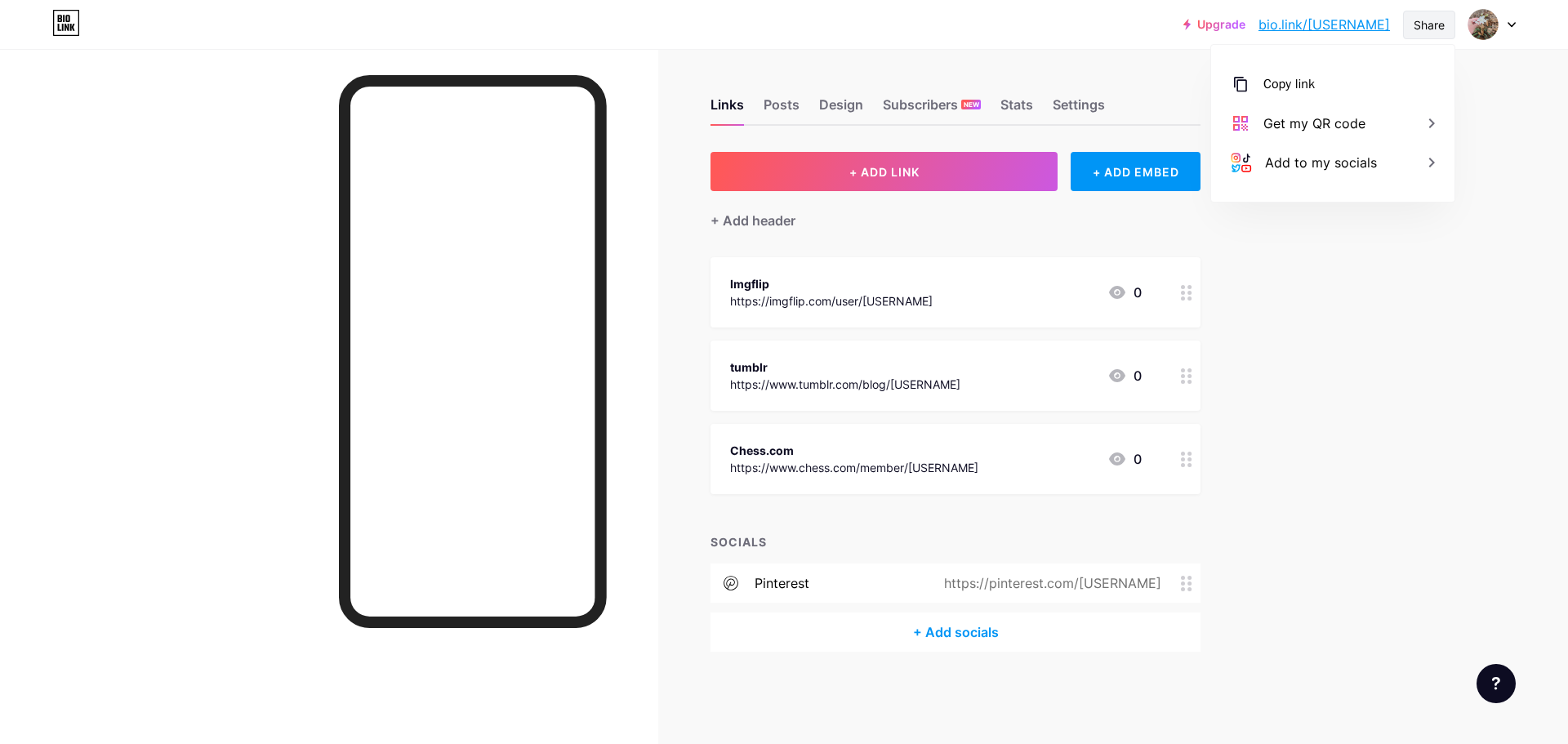 click on "Share" at bounding box center (1429, 25) 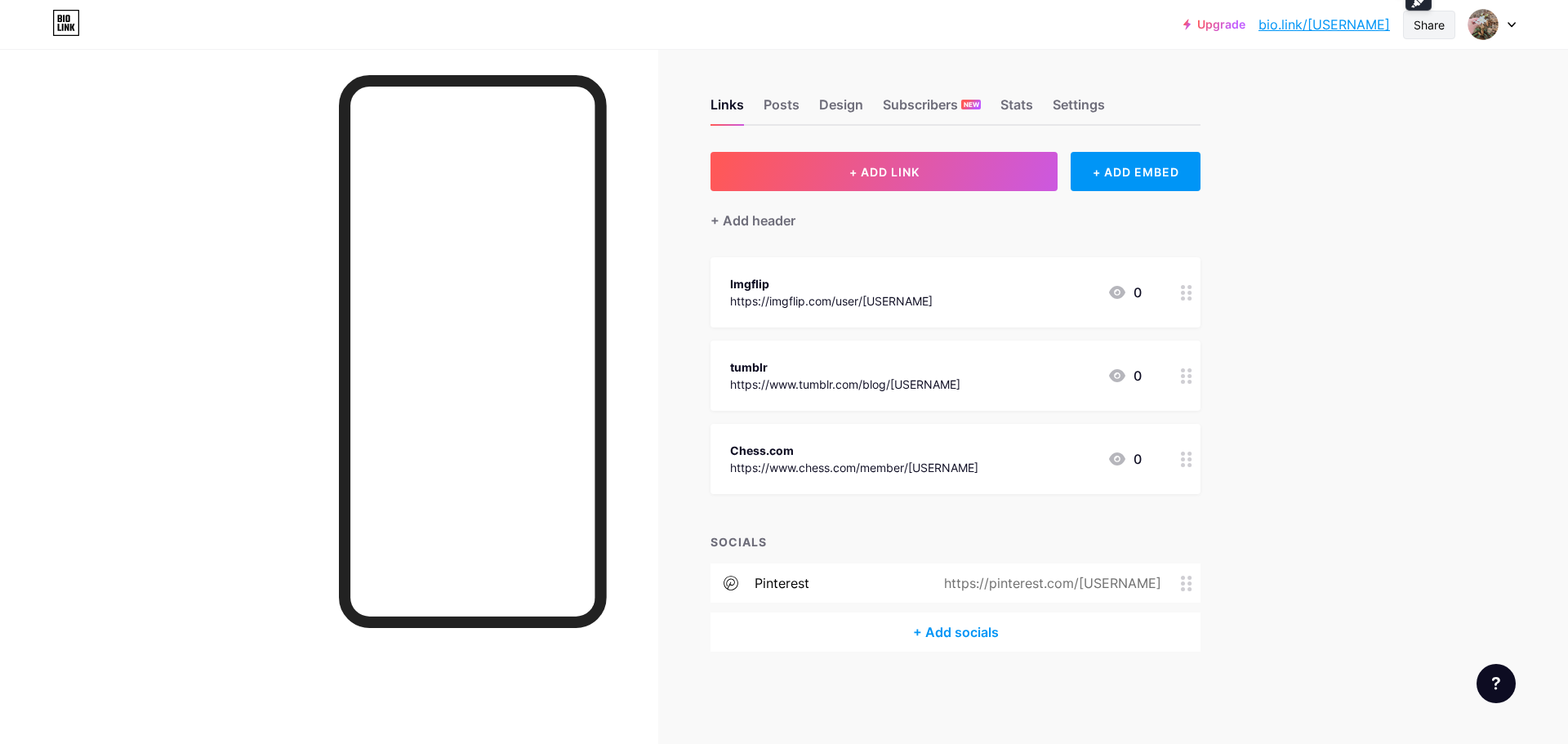 click on "Share" at bounding box center (1429, 25) 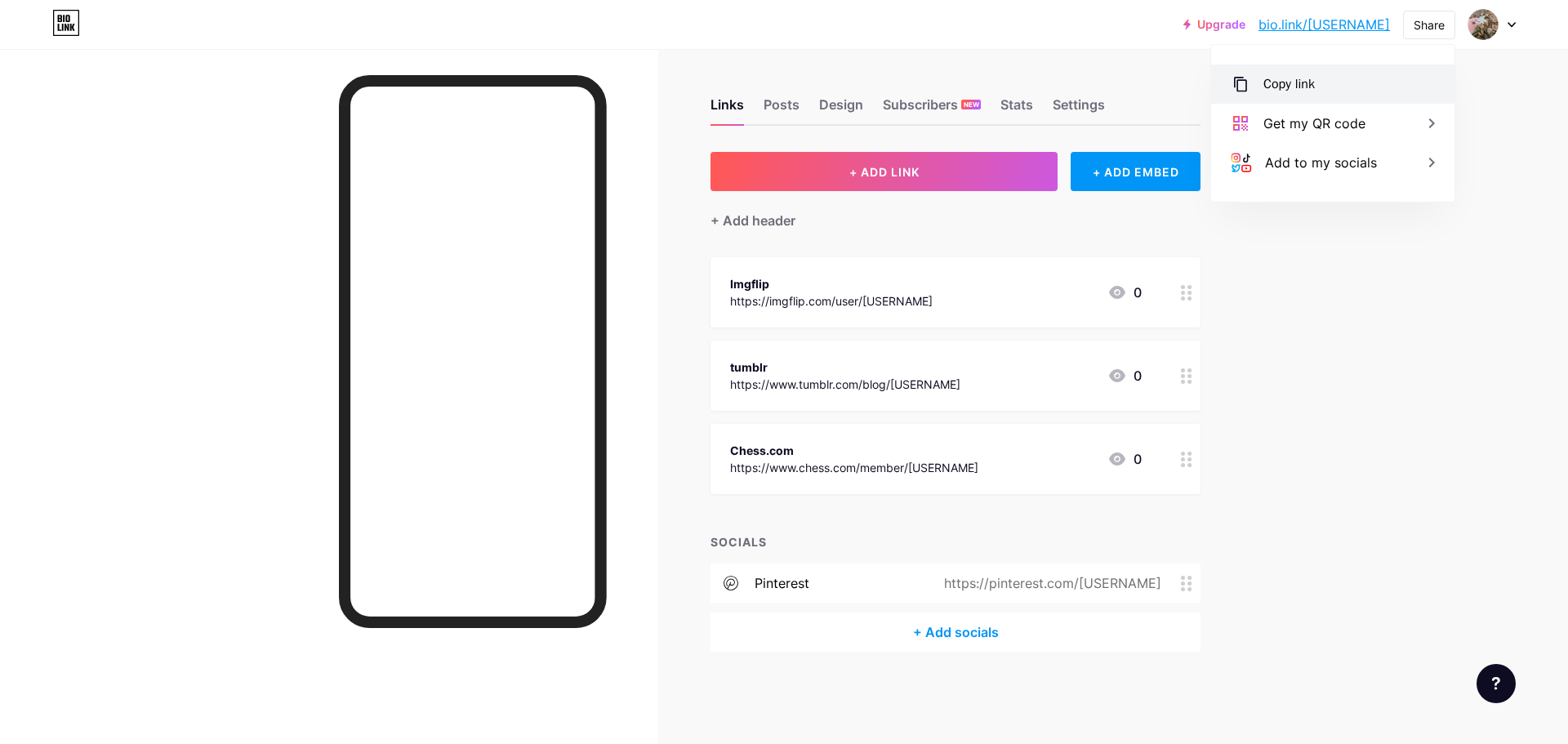 click on "Copy link" at bounding box center (1289, 84) 